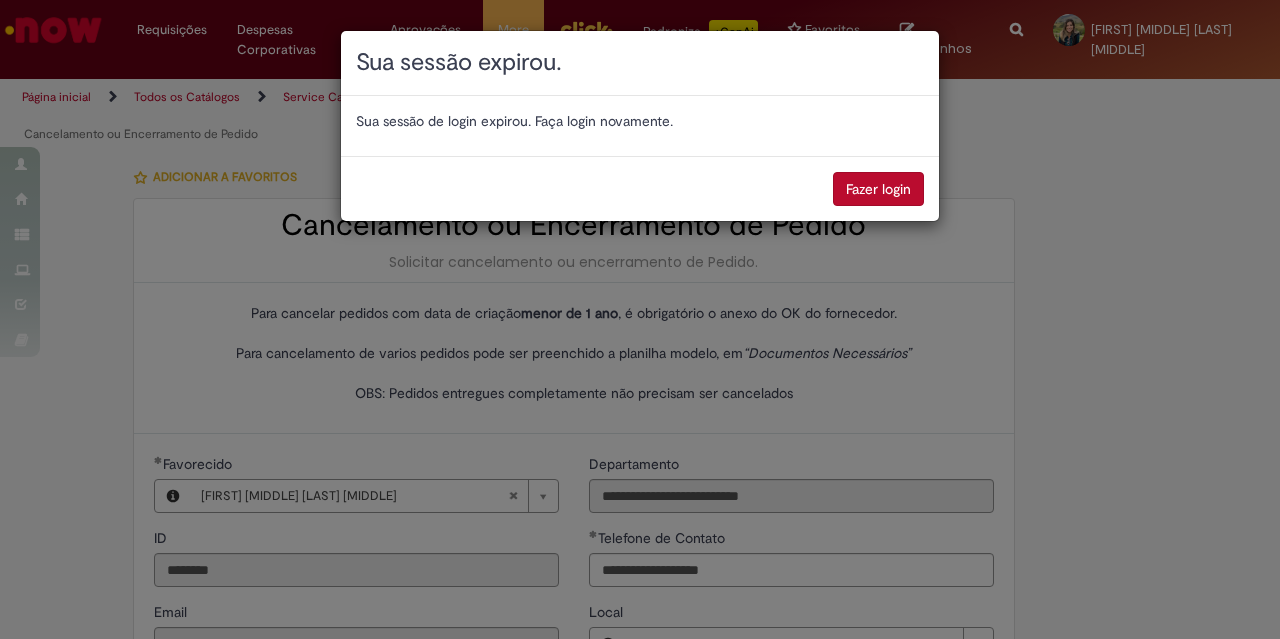 scroll, scrollTop: 0, scrollLeft: 0, axis: both 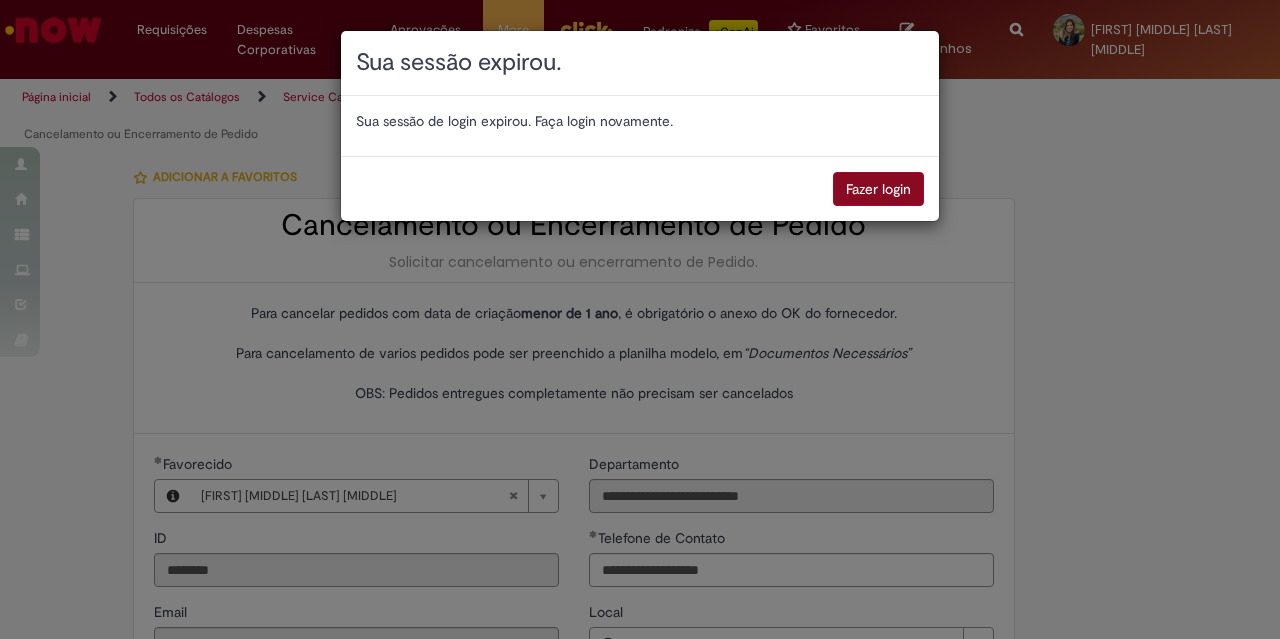 click on "Fazer login" at bounding box center [878, 189] 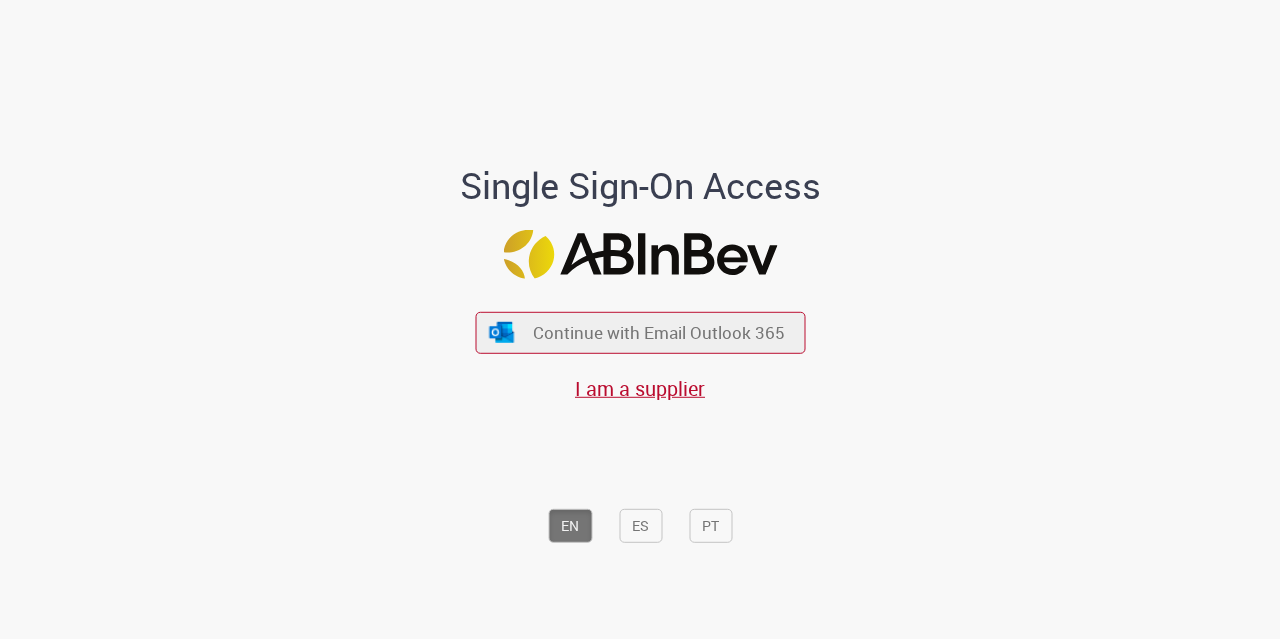scroll, scrollTop: 0, scrollLeft: 0, axis: both 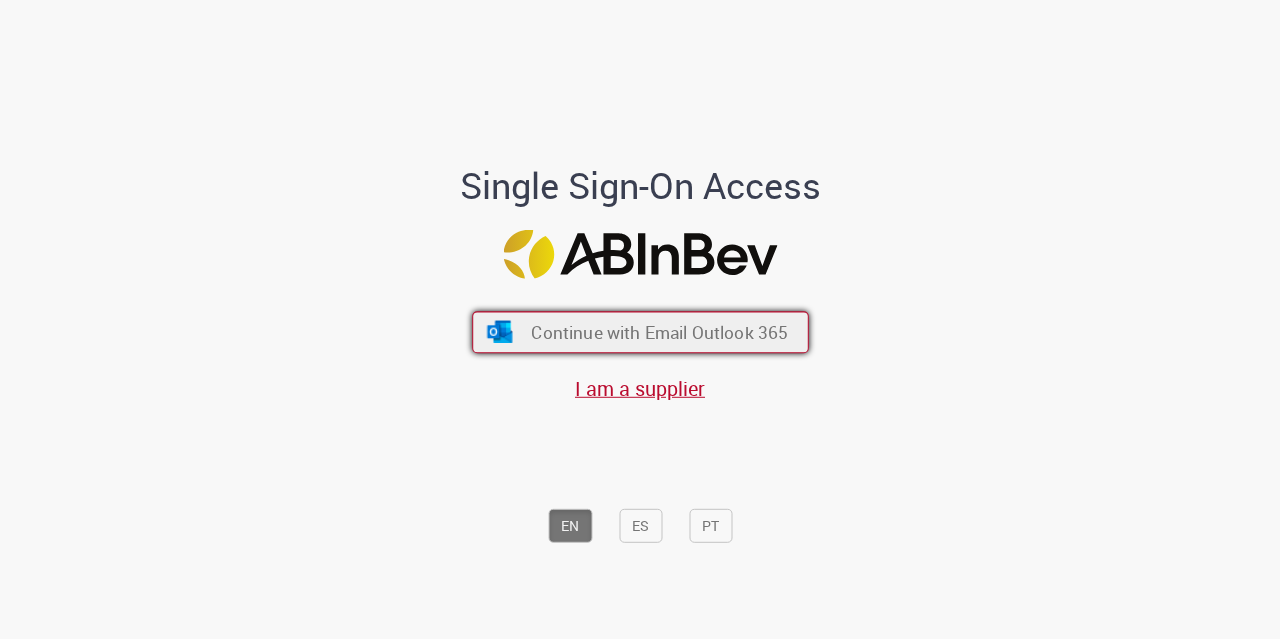 click on "Continue with Email Outlook 365" at bounding box center (640, 333) 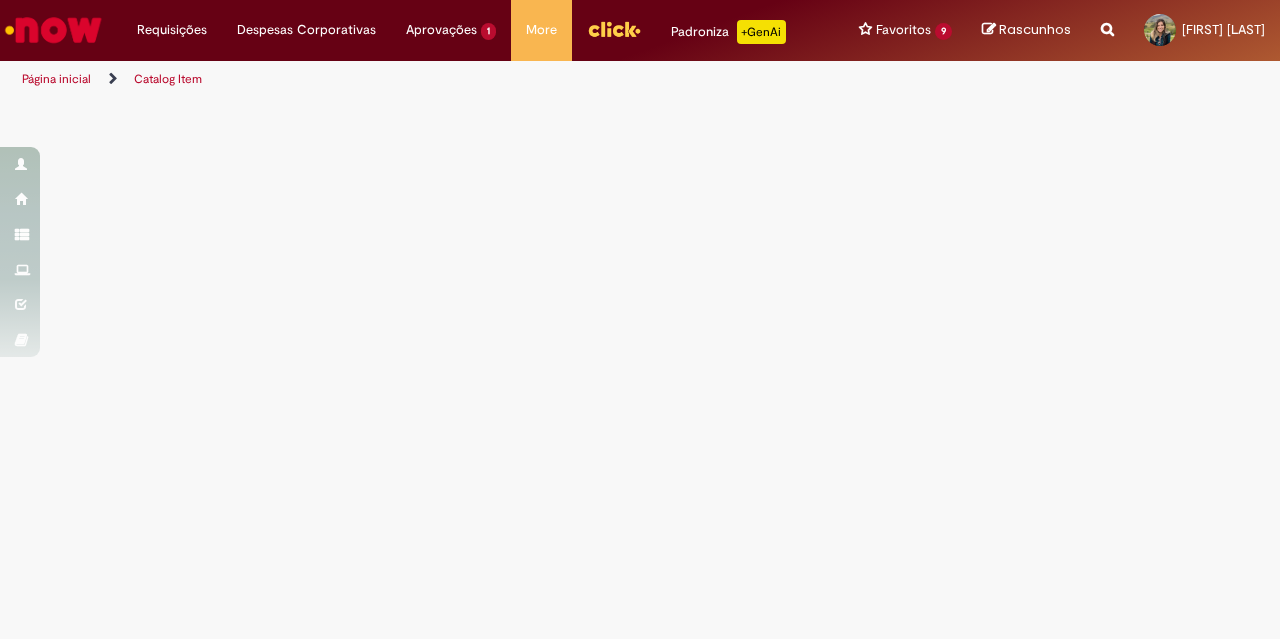 scroll, scrollTop: 0, scrollLeft: 0, axis: both 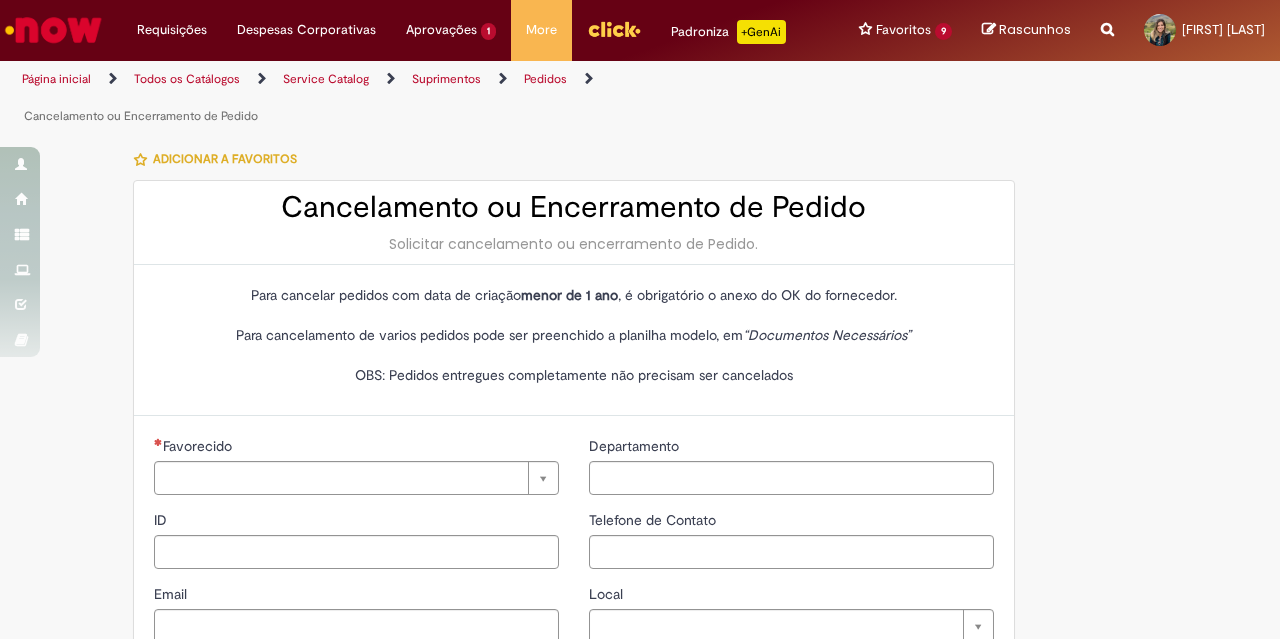 type on "********" 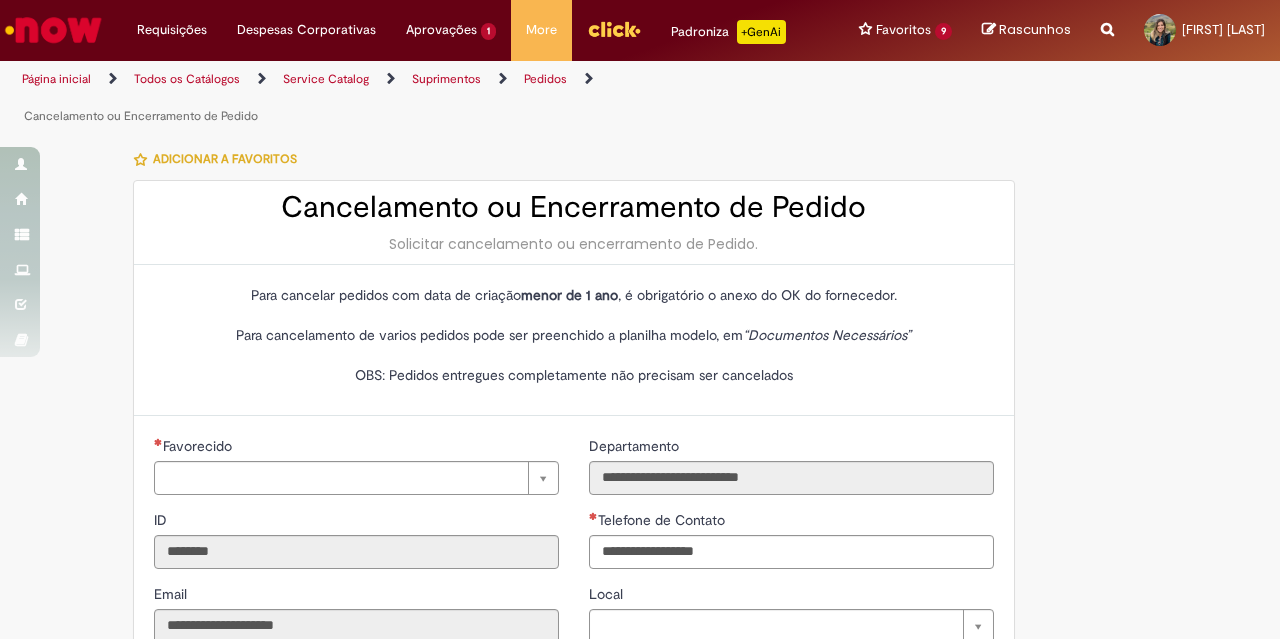 type on "**********" 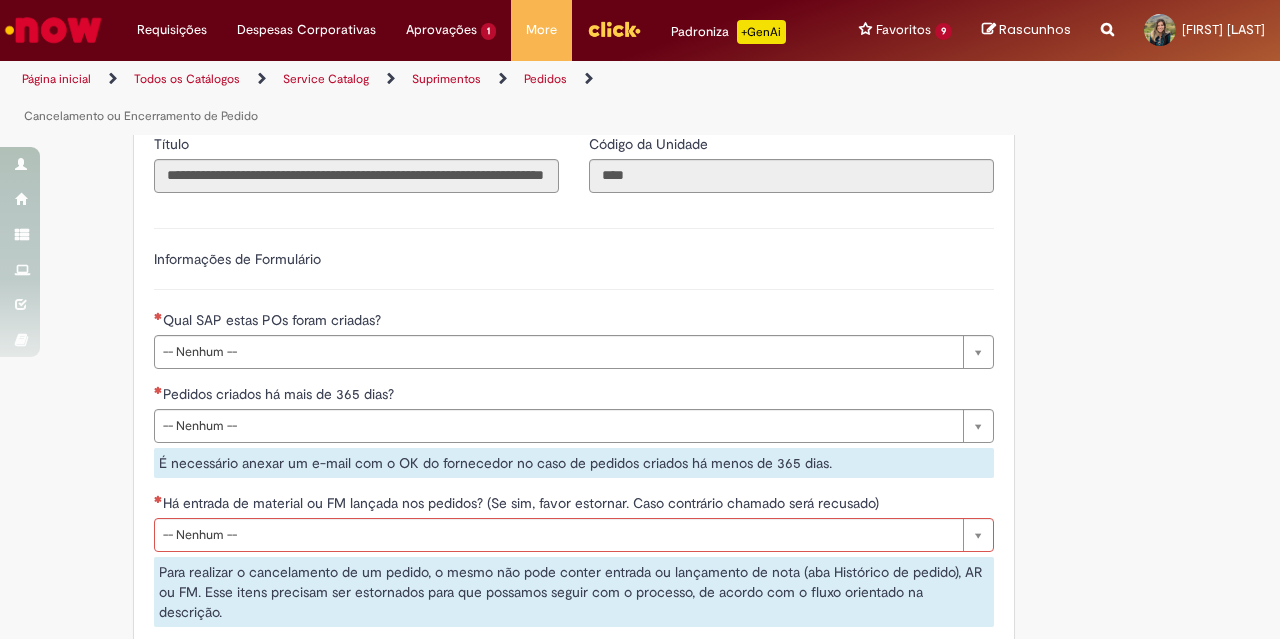 scroll, scrollTop: 525, scrollLeft: 0, axis: vertical 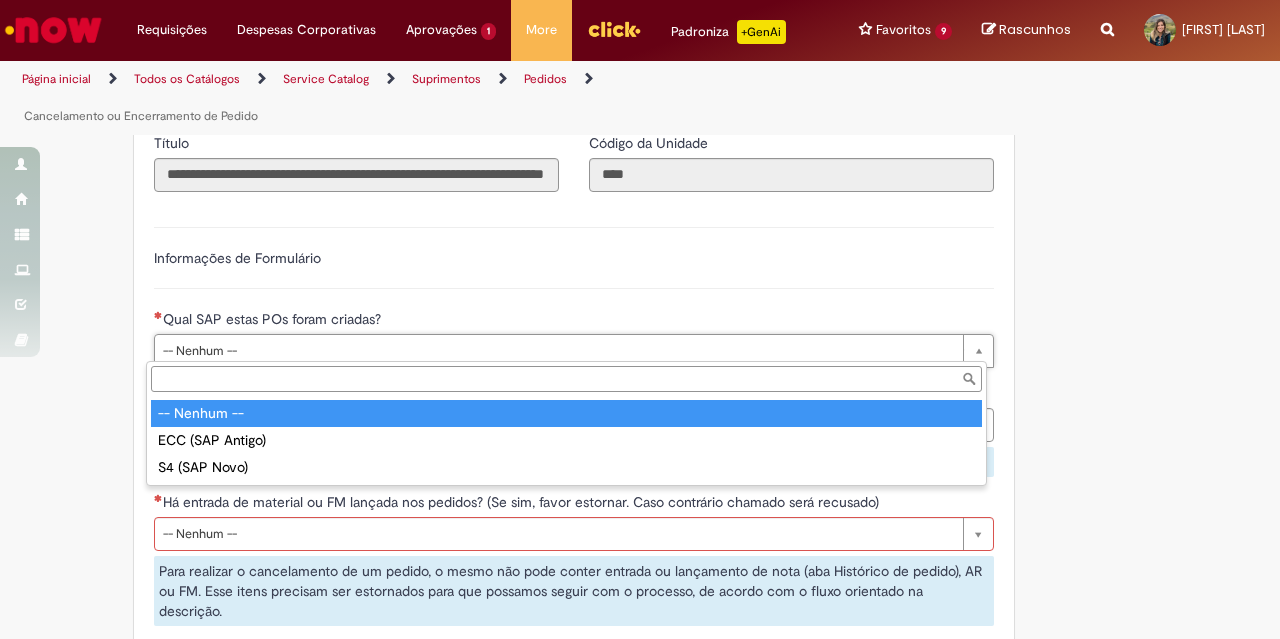 click on "Qual SAP estas POs foram criadas?                 -- Nenhum -- ECC (SAP Antigo) S4 (SAP Novo)" at bounding box center (566, 423) 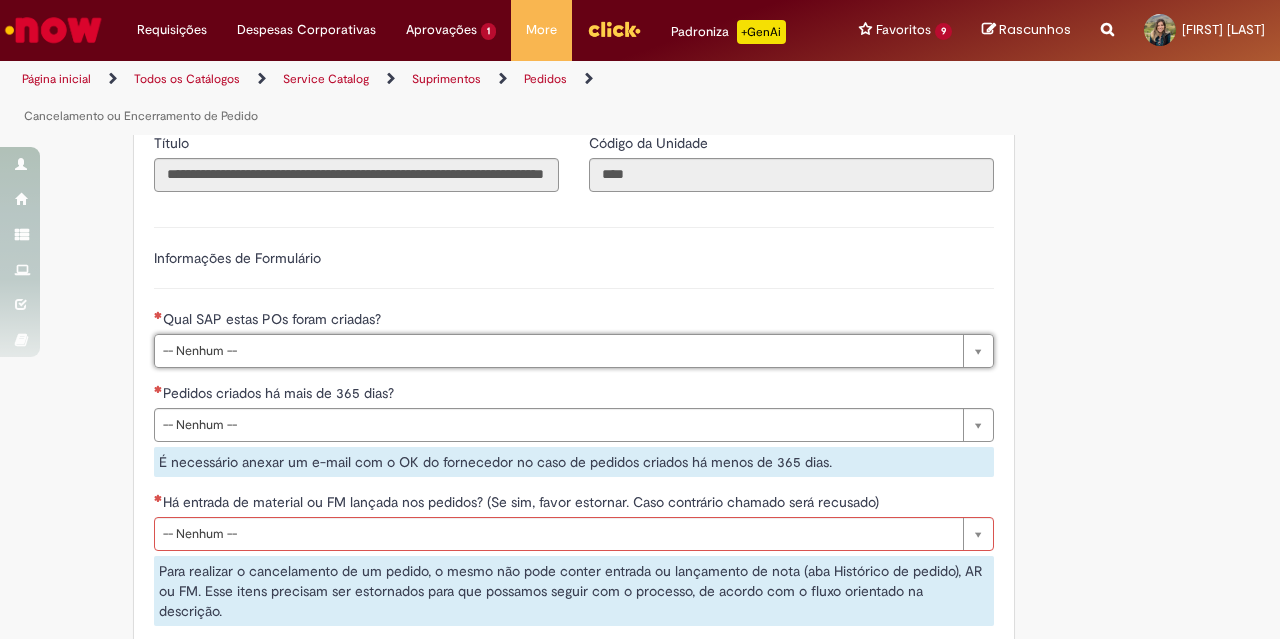 scroll, scrollTop: 590, scrollLeft: 0, axis: vertical 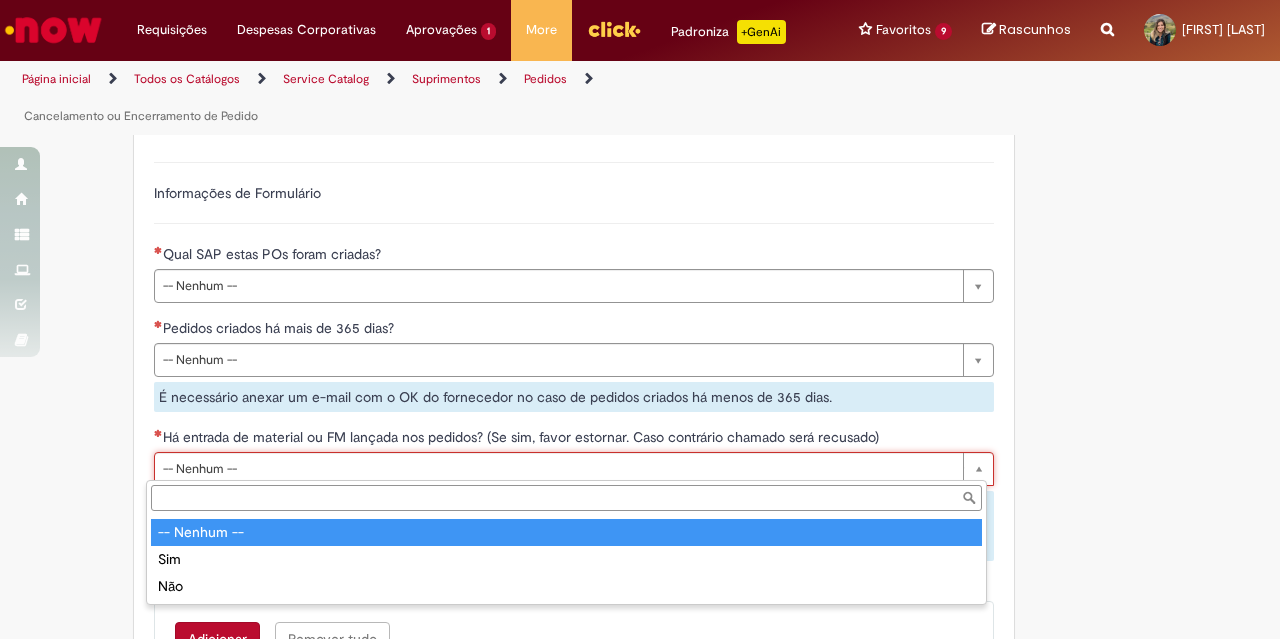 type on "**********" 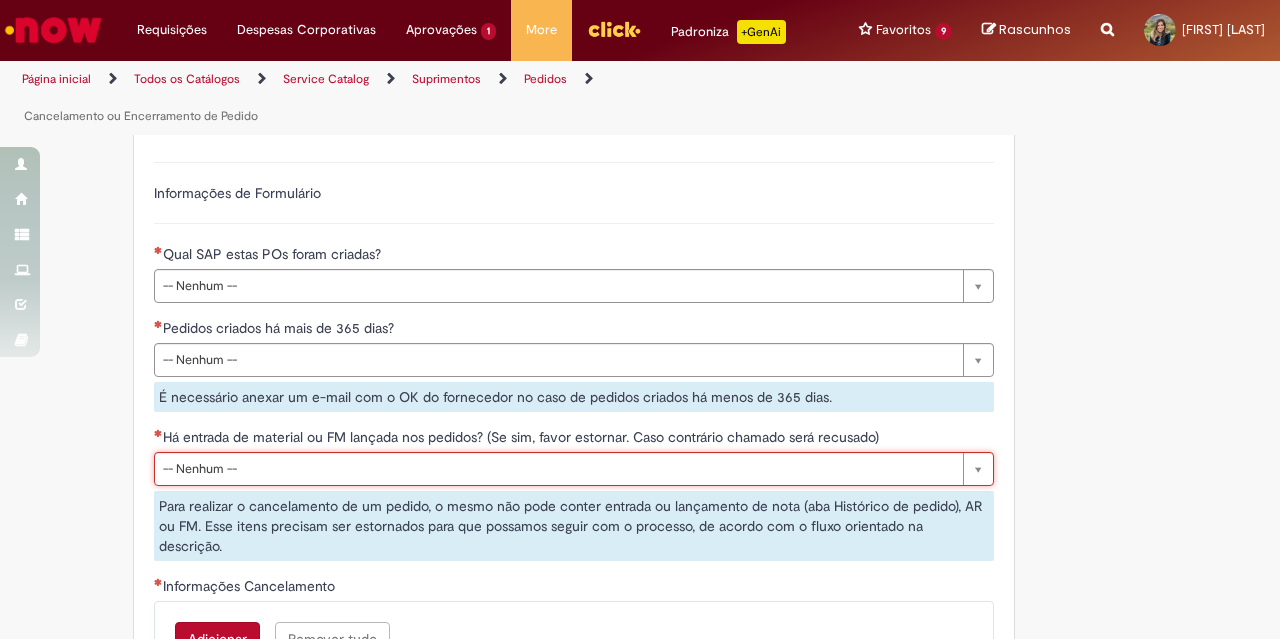 scroll, scrollTop: 0, scrollLeft: 82, axis: horizontal 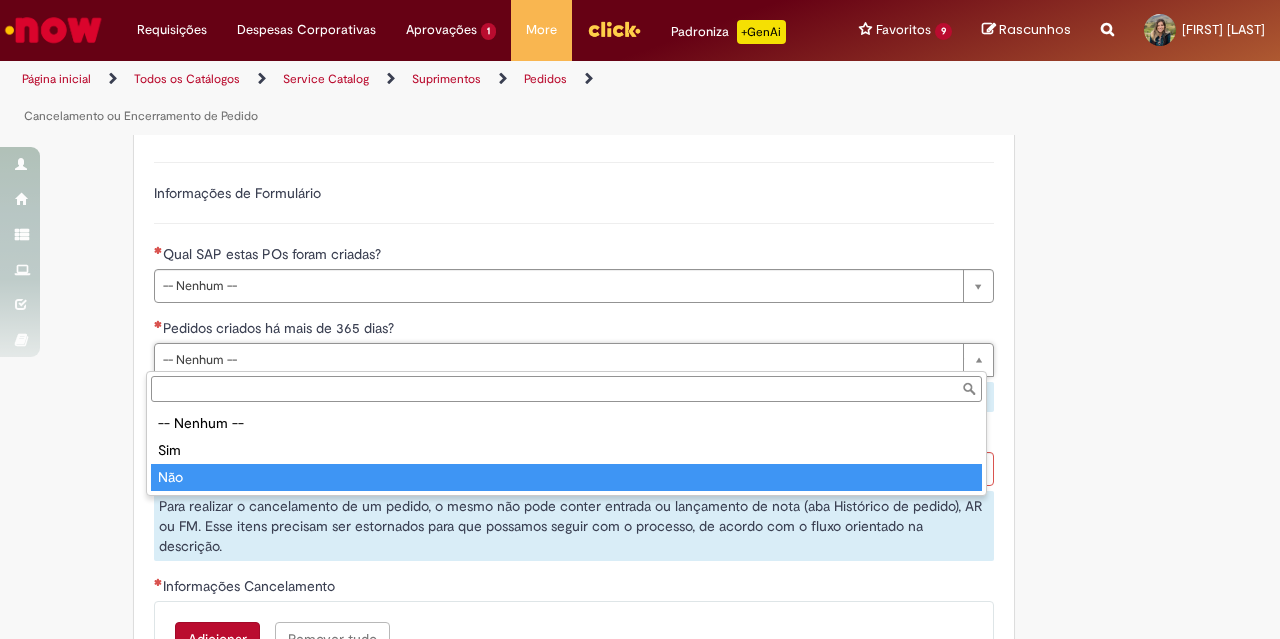 type on "***" 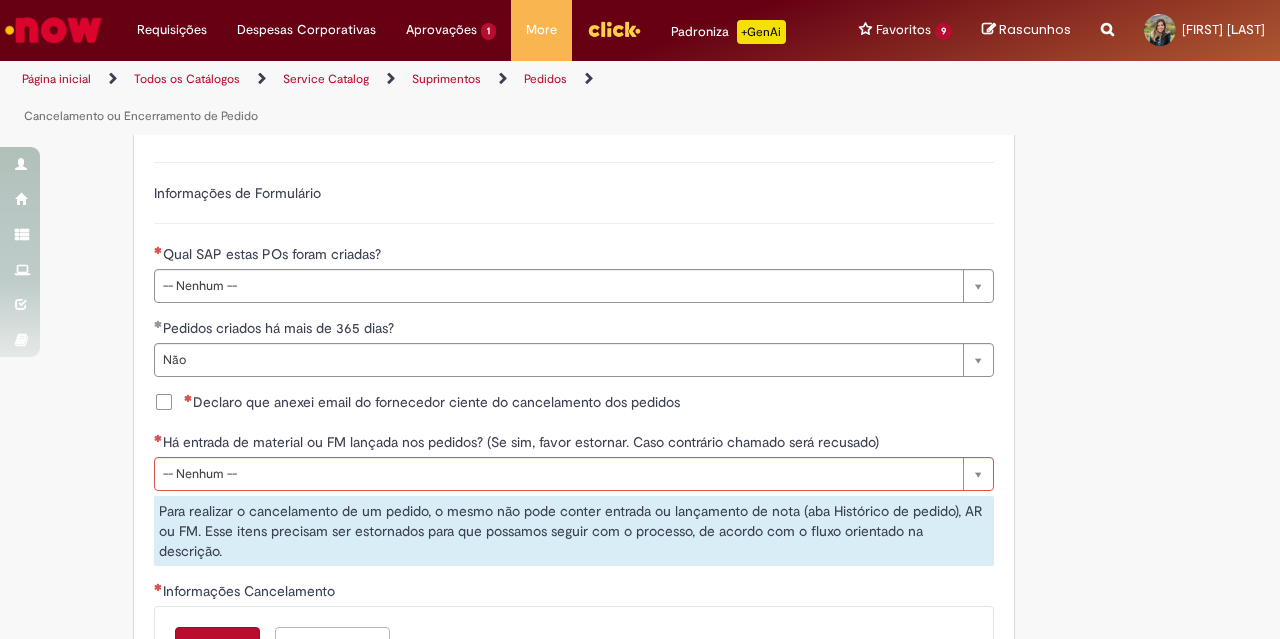 click on "Declaro que anexei email do fornecedor ciente do cancelamento dos pedidos" at bounding box center [432, 402] 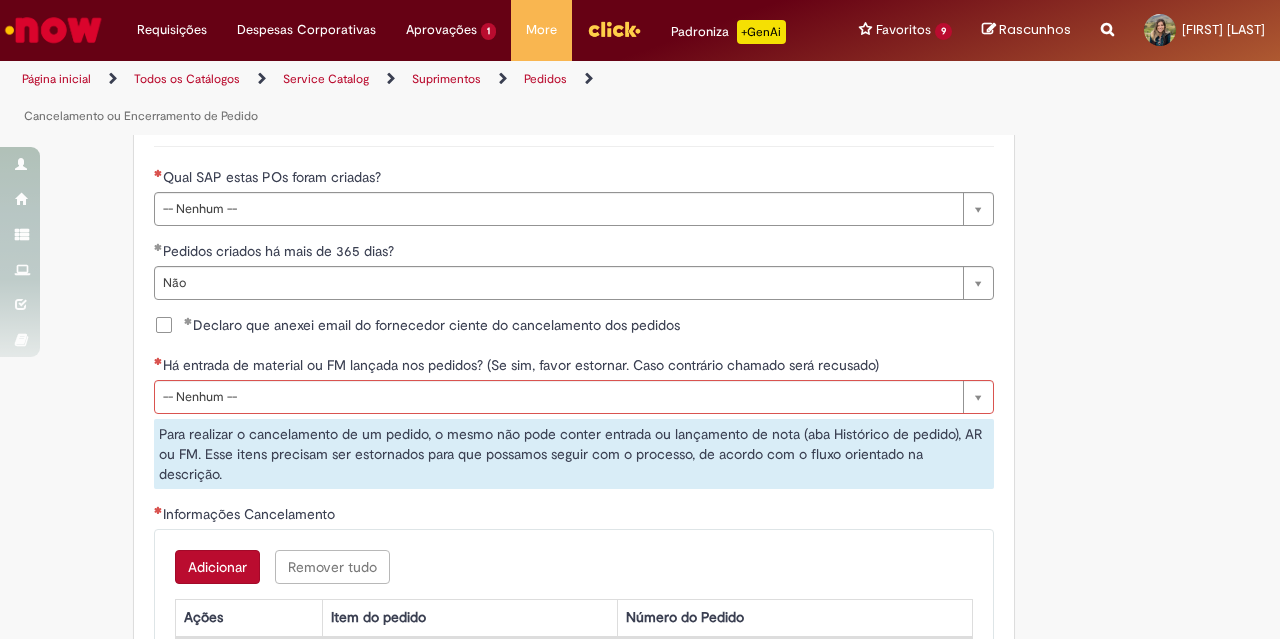 scroll, scrollTop: 681, scrollLeft: 0, axis: vertical 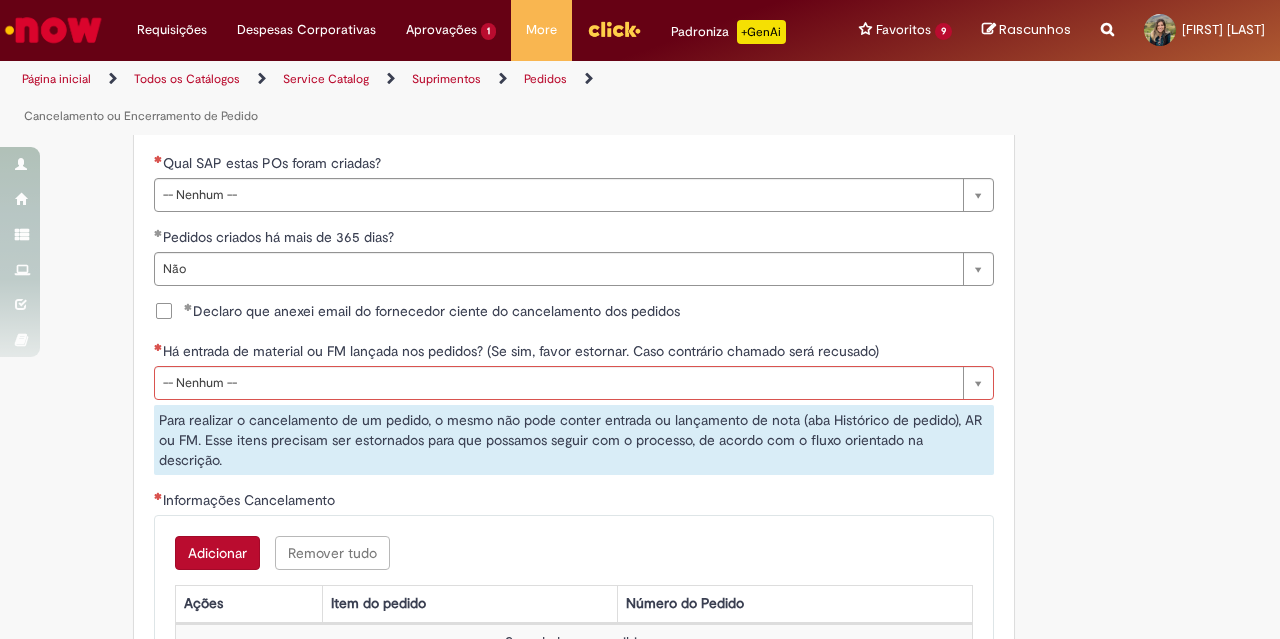 click on "Para realizar o cancelamento de um pedido, o mesmo não pode conter entrada ou lançamento de nota (aba Histórico de pedido), AR ou FM. Esse itens precisam ser estornados para que possamos seguir com o processo, de acordo com o fluxo orientado na descrição." at bounding box center (574, 440) 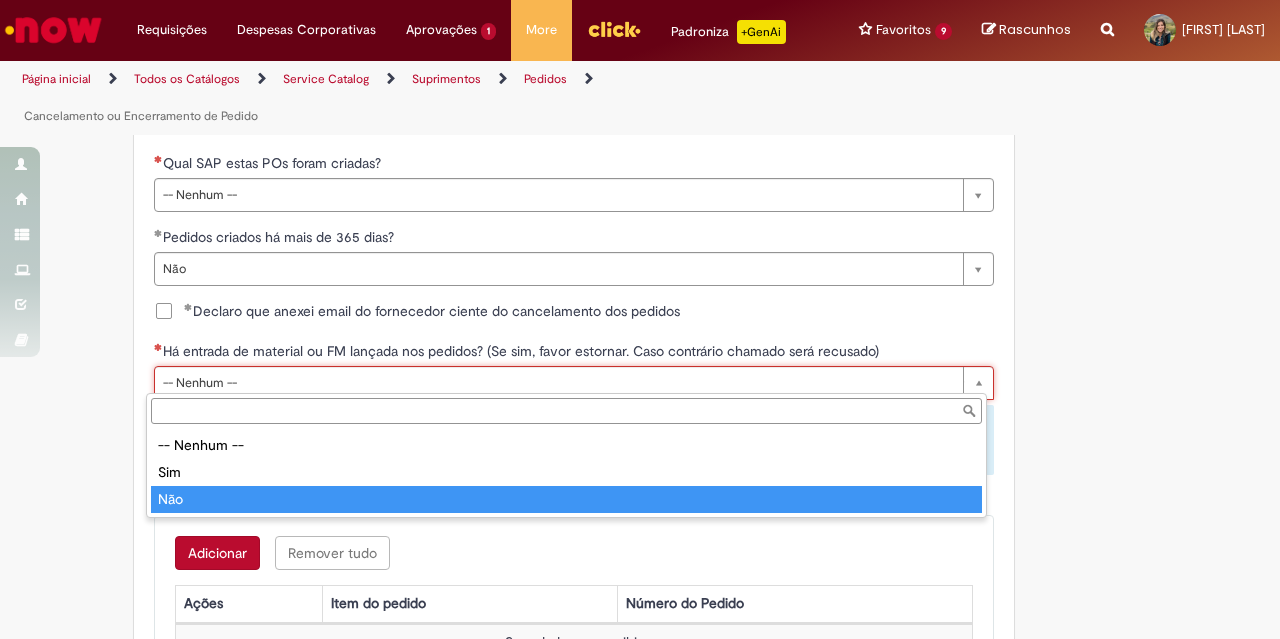 type on "***" 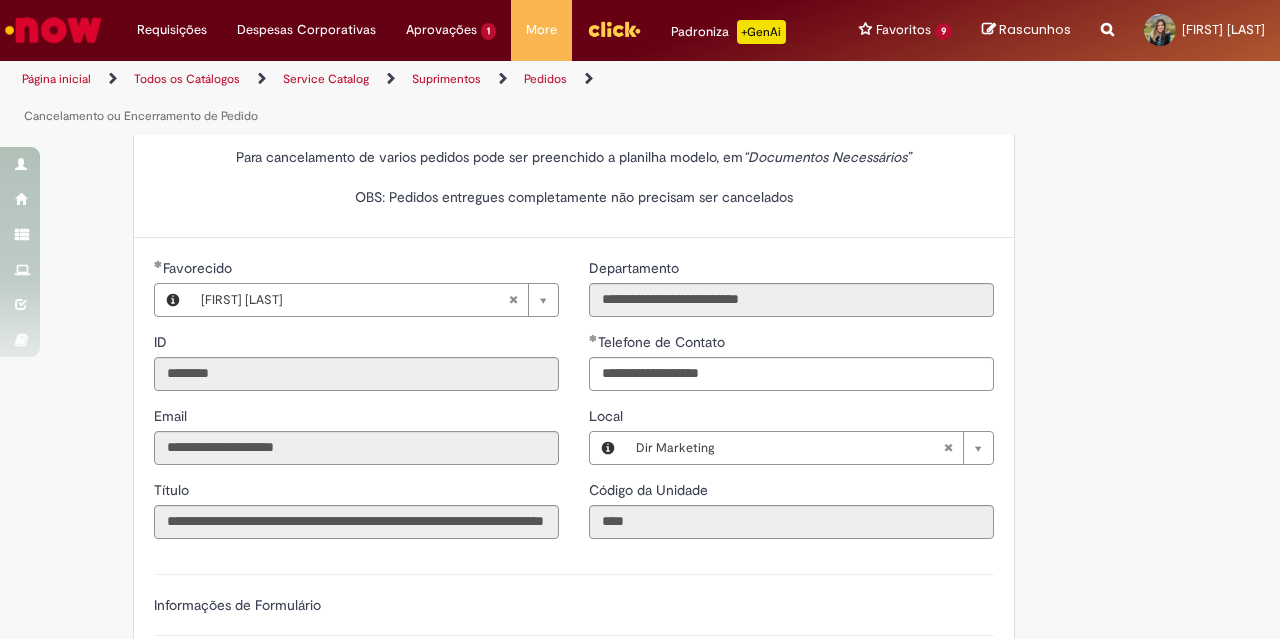 scroll, scrollTop: 0, scrollLeft: 0, axis: both 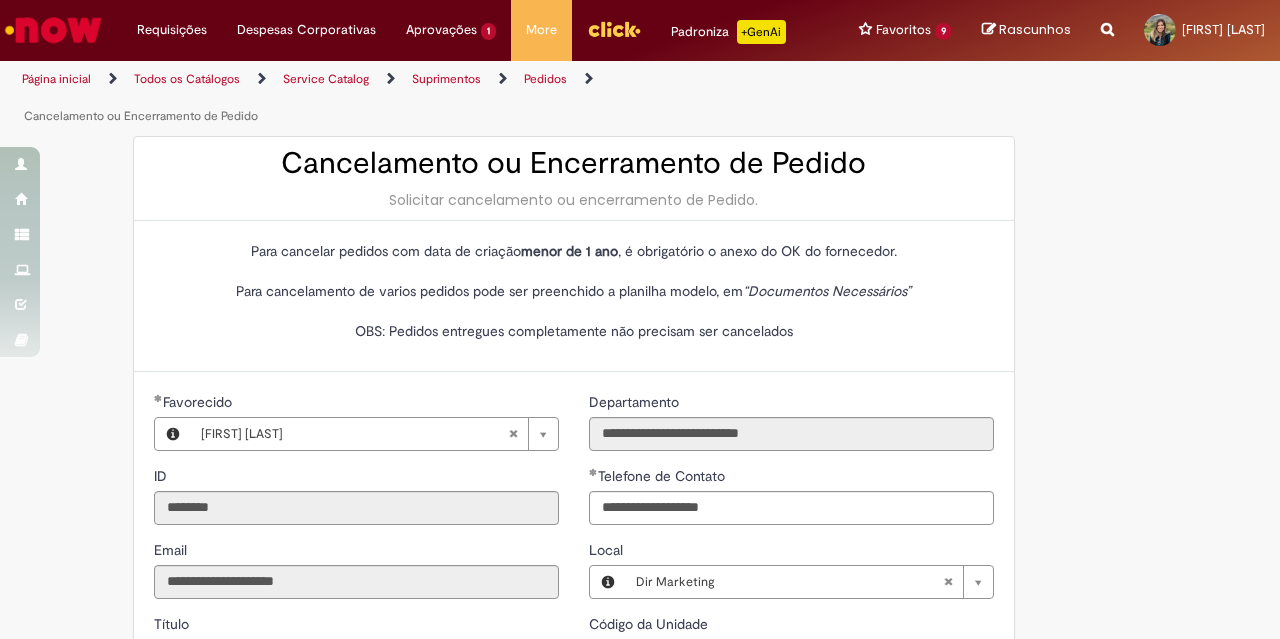 click on "Para cancelar pedidos com data de criação  menor de 1 ano , é obrigatório o anexo do OK do fornecedor.  Para cancelamento de varios pedidos pode ser preenchido a planilha modelo, em  “Documentos Necessários” OBS: Pedidos entregues completamente não precisam ser cancelados" at bounding box center [574, 296] 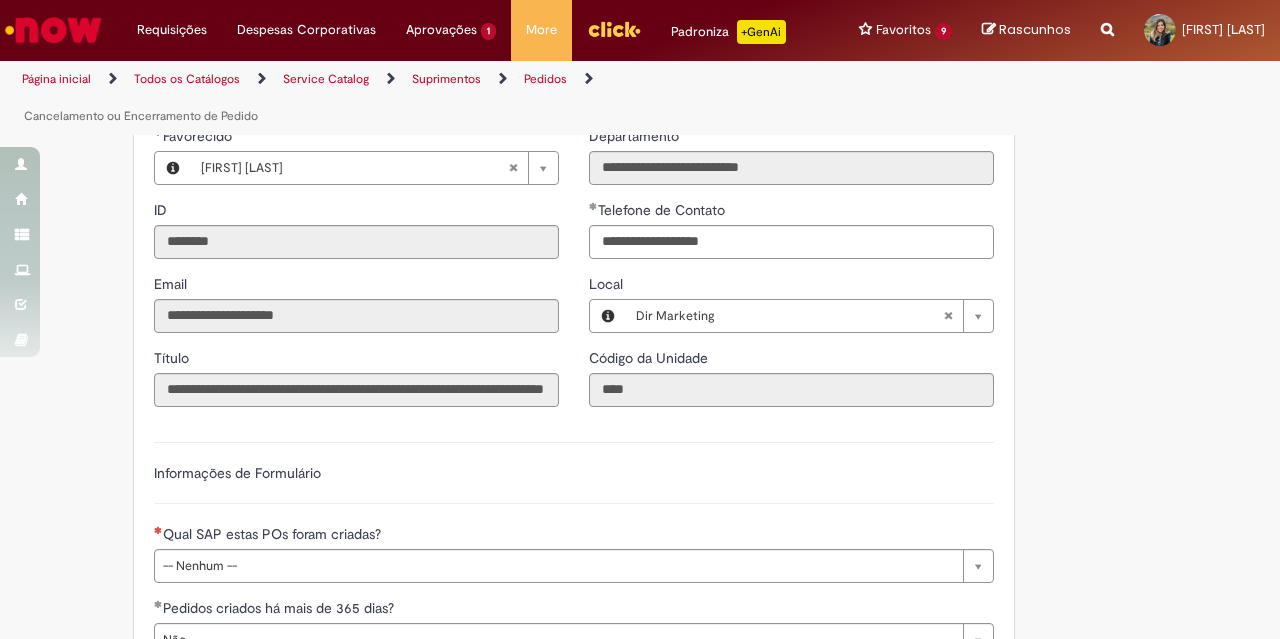 scroll, scrollTop: 596, scrollLeft: 0, axis: vertical 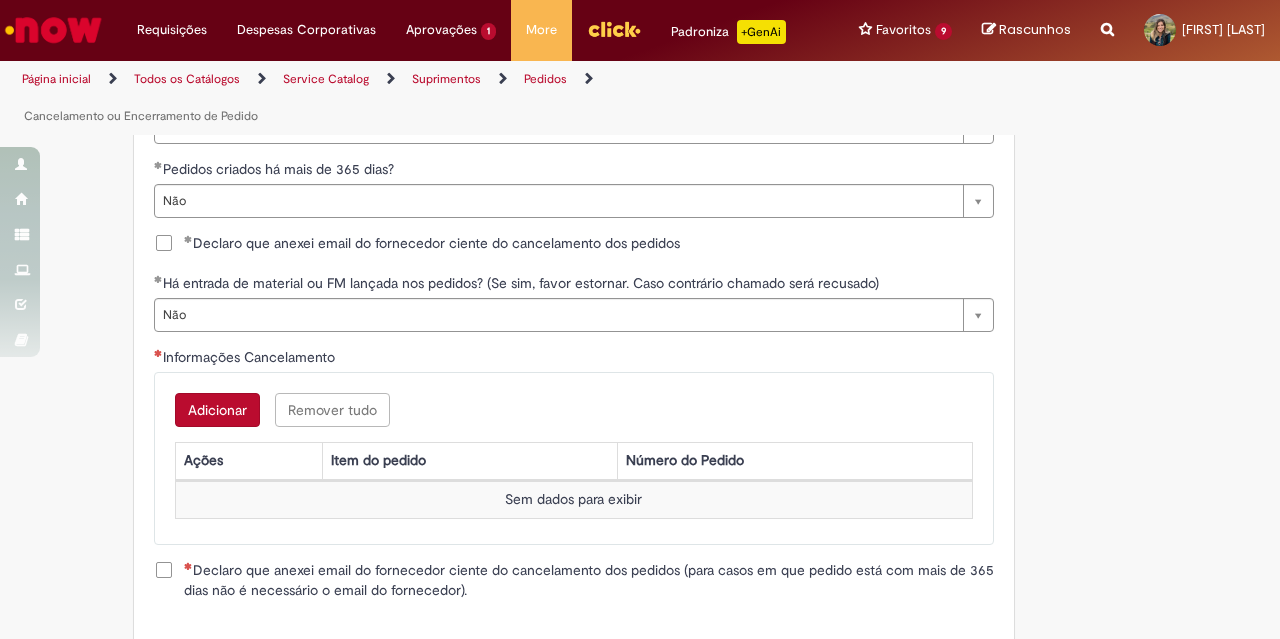 click on "Adicionar" at bounding box center (217, 410) 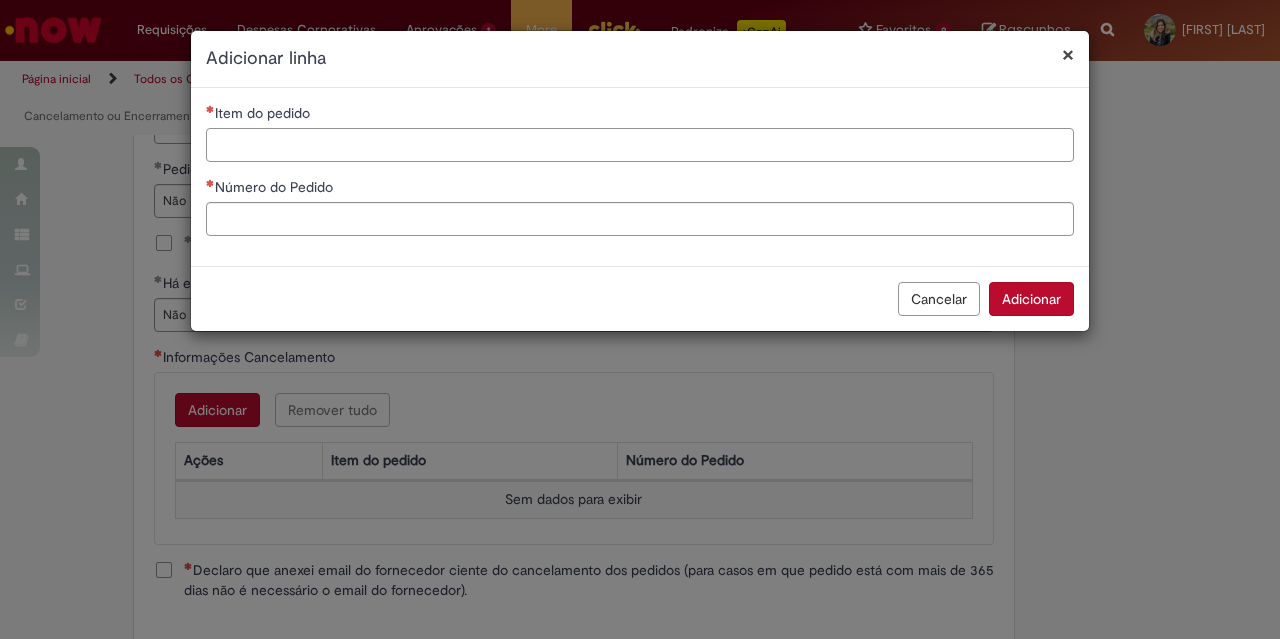 click on "Item do pedido" at bounding box center (640, 145) 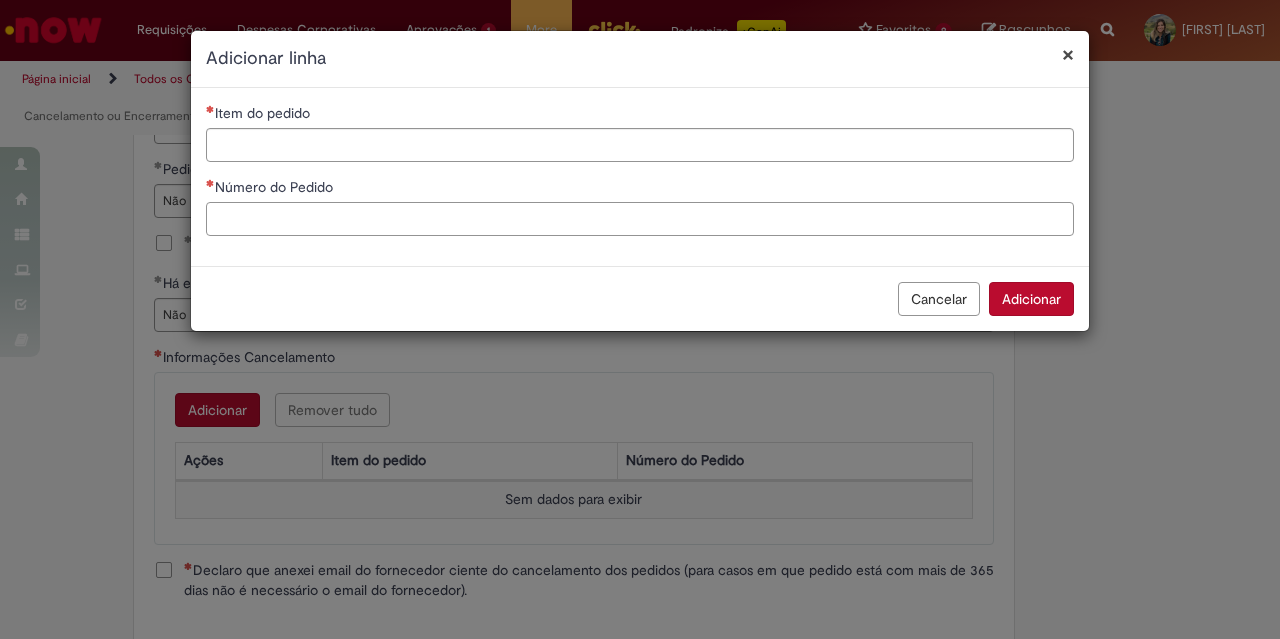 click on "Número do Pedido" at bounding box center [640, 219] 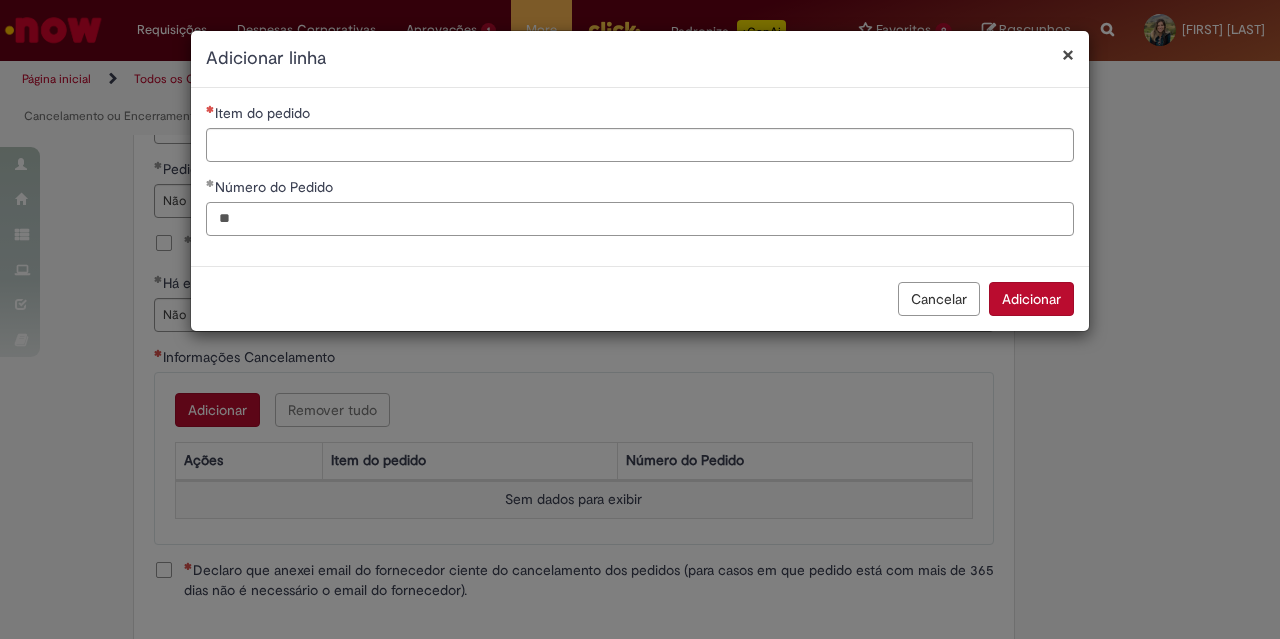 type on "**" 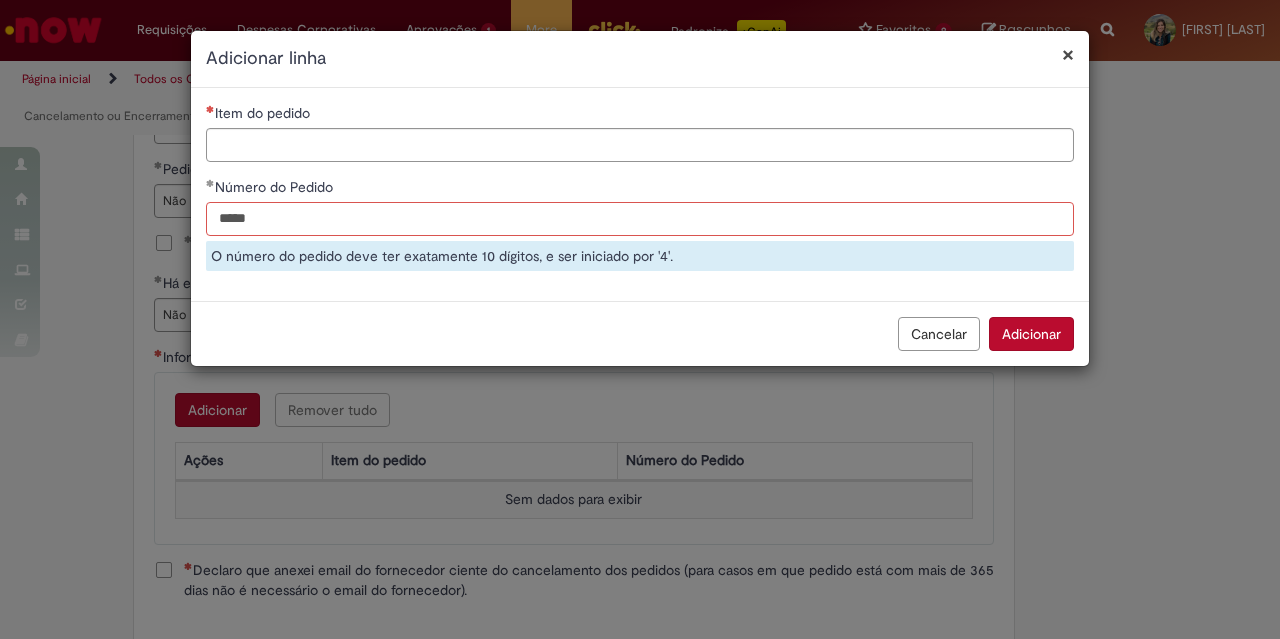 type on "*****" 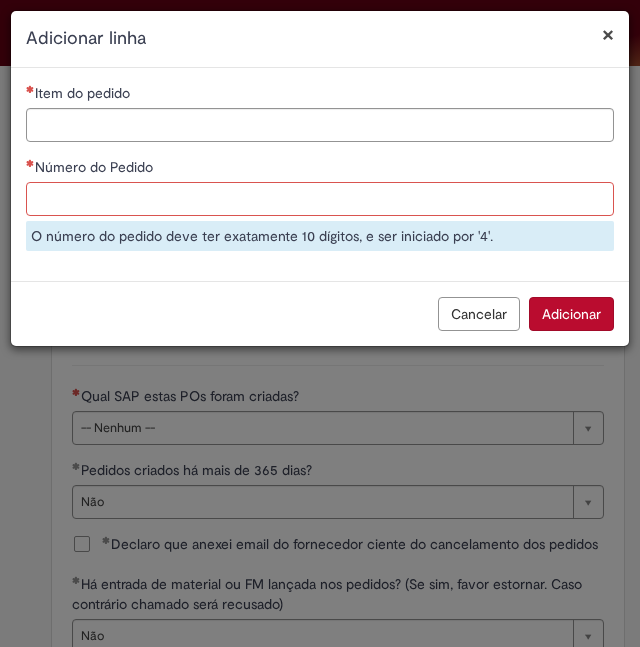 click on "Número do Pedido" at bounding box center (320, 199) 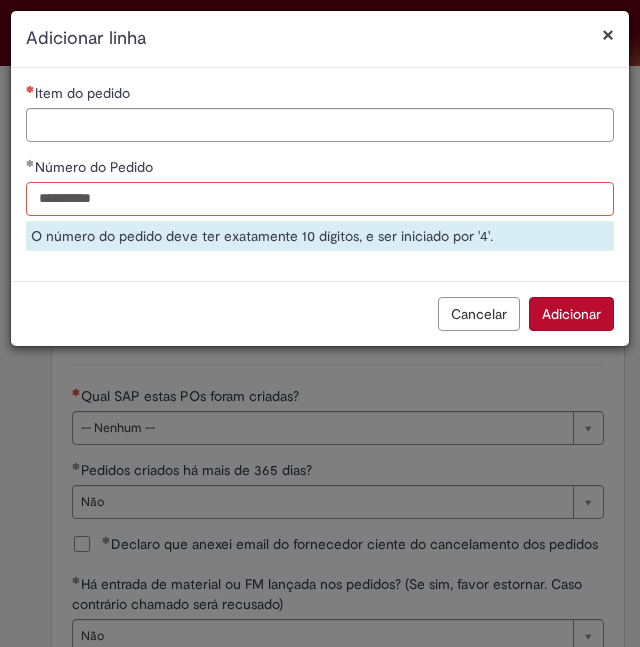 type on "**********" 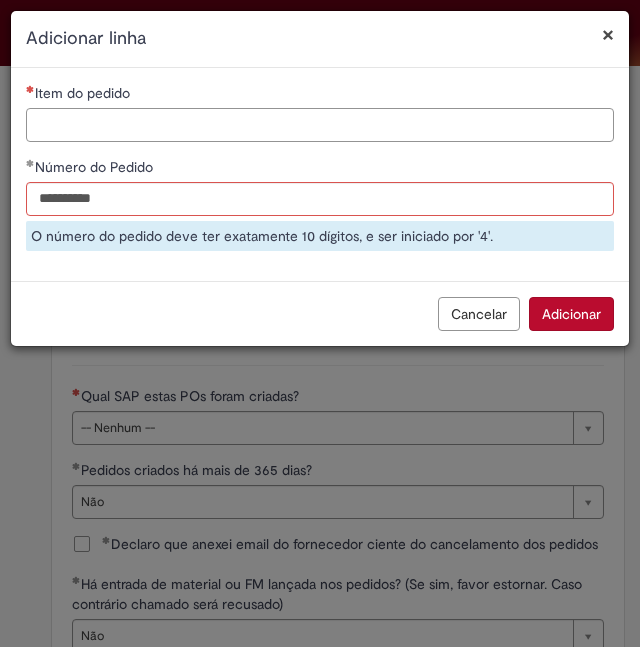 click on "Item do pedido" at bounding box center (320, 125) 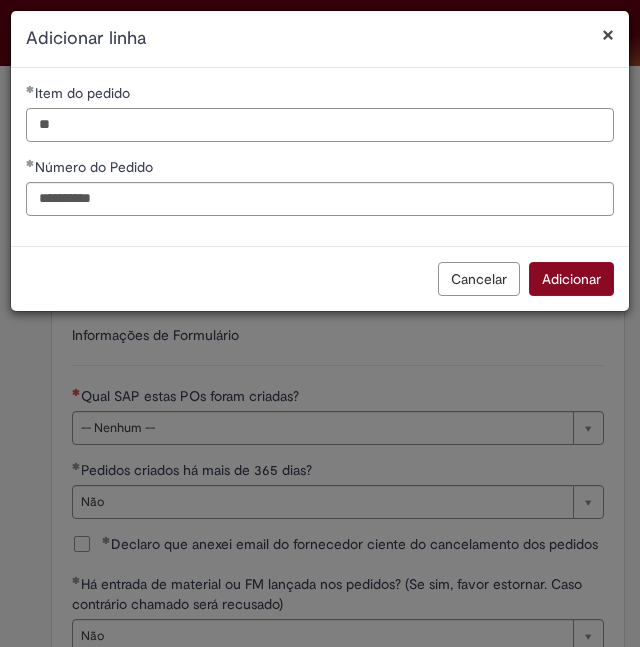 type on "**" 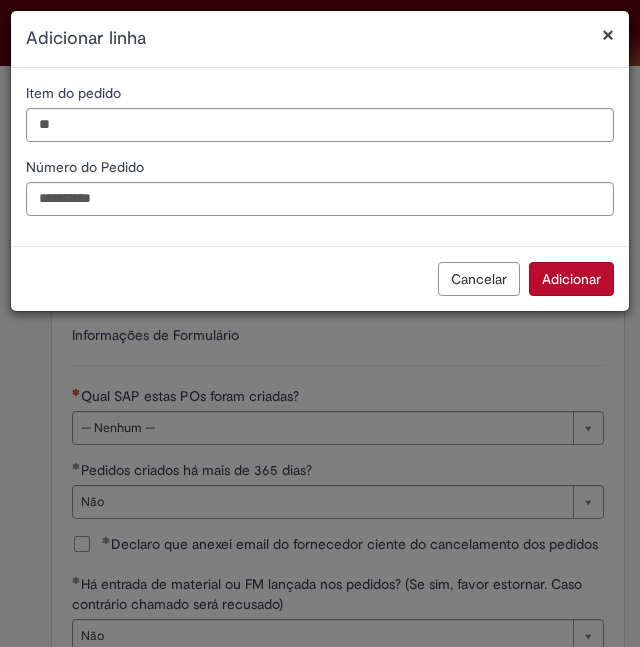 click on "Adicionar" at bounding box center [571, 279] 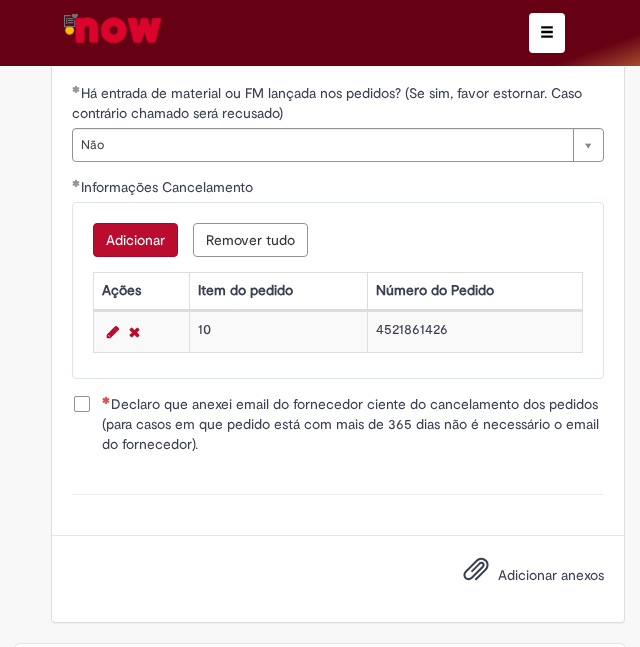 scroll, scrollTop: 1042, scrollLeft: 0, axis: vertical 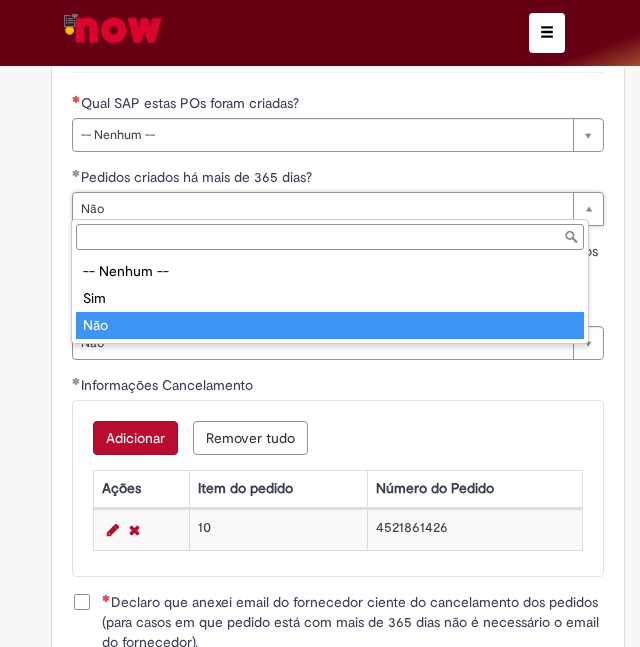 type on "***" 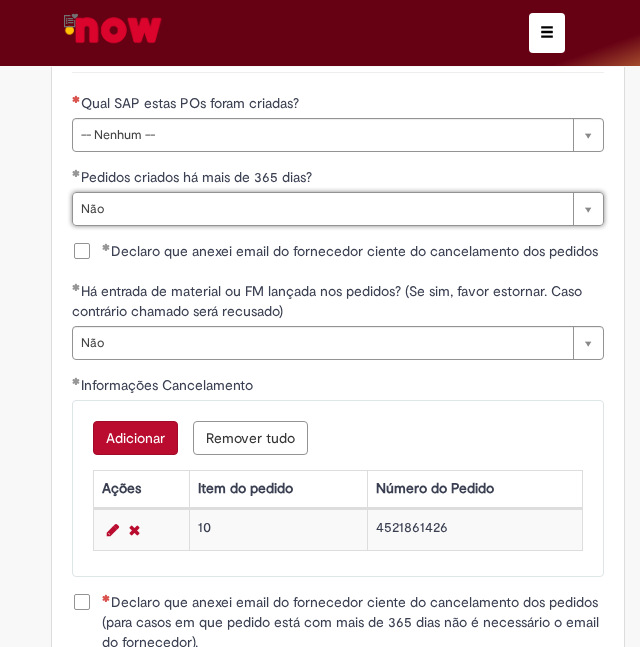 scroll, scrollTop: 0, scrollLeft: 24, axis: horizontal 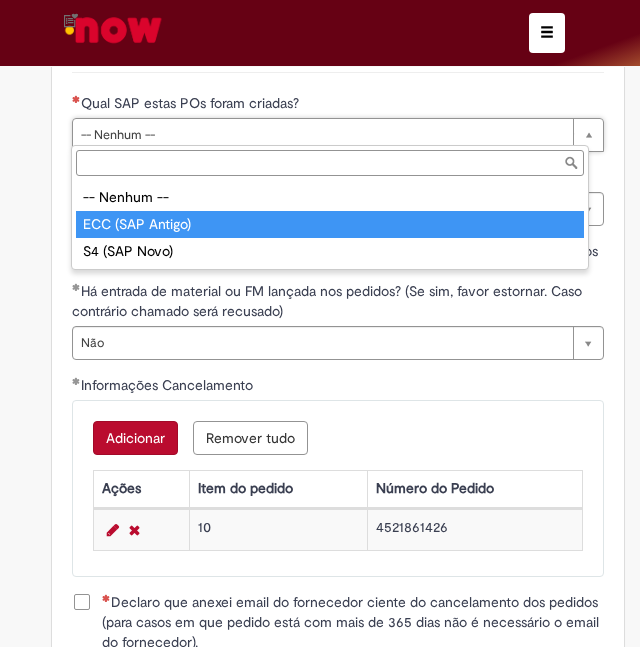 type on "**********" 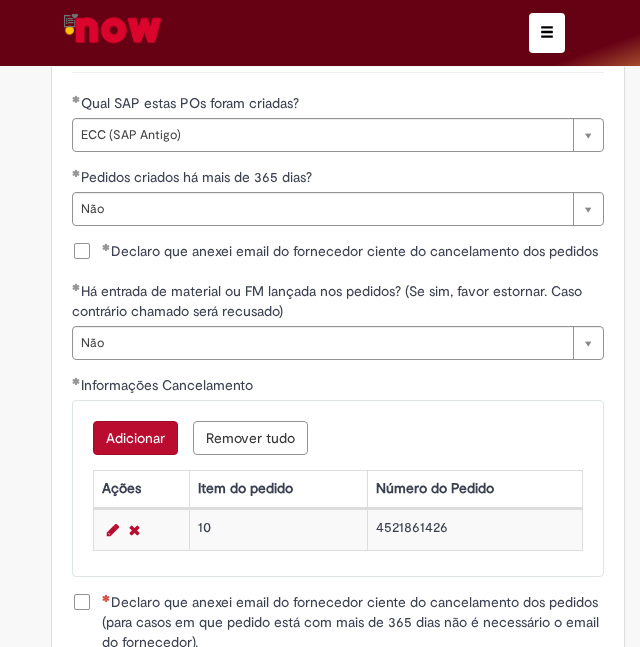 click on "Declaro que anexei email do fornecedor ciente do cancelamento dos pedidos" at bounding box center (350, 251) 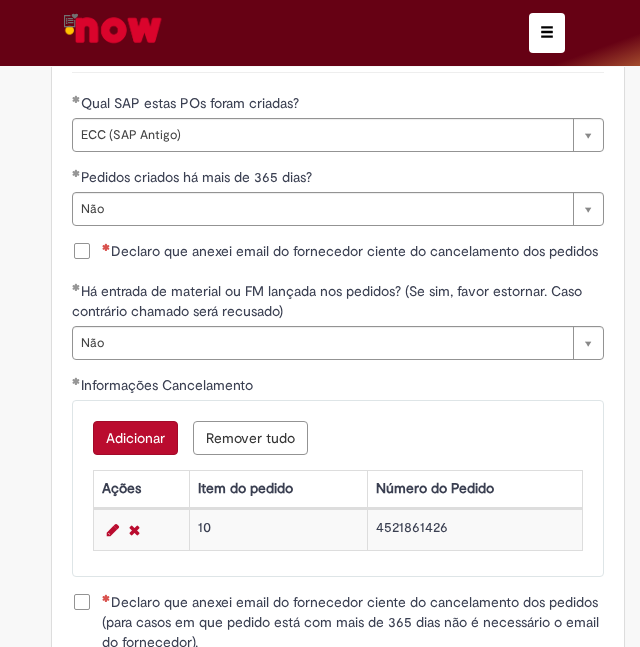 click on "Declaro que anexei email do fornecedor ciente do cancelamento dos pedidos" at bounding box center [350, 251] 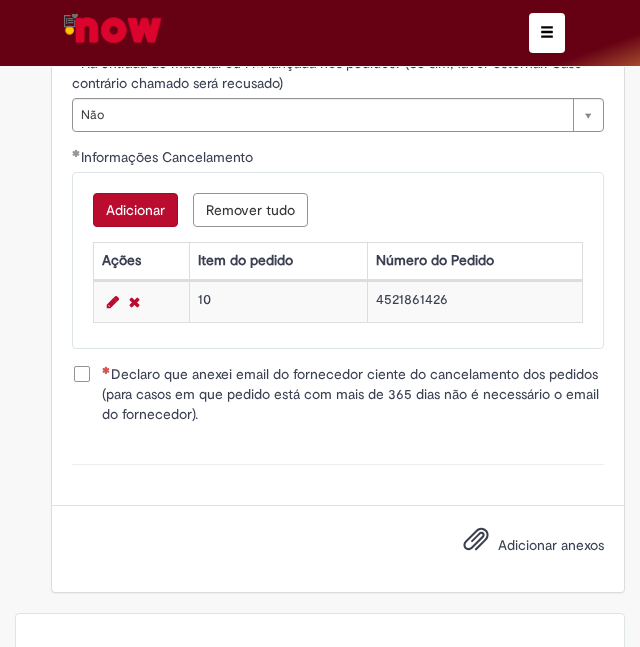 scroll, scrollTop: 1272, scrollLeft: 0, axis: vertical 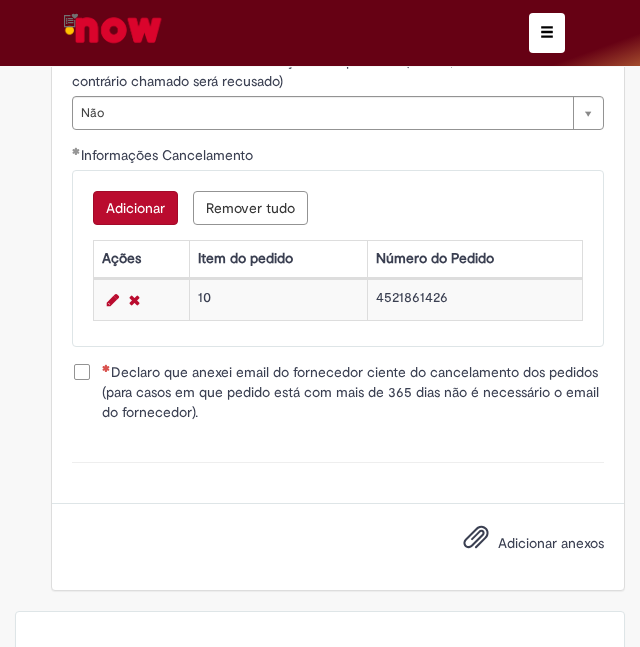click on "Declaro que anexei email do fornecedor ciente do cancelamento dos pedidos (para casos em que pedido está com mais de 365 dias não é necessário o email do fornecedor)." at bounding box center (353, 392) 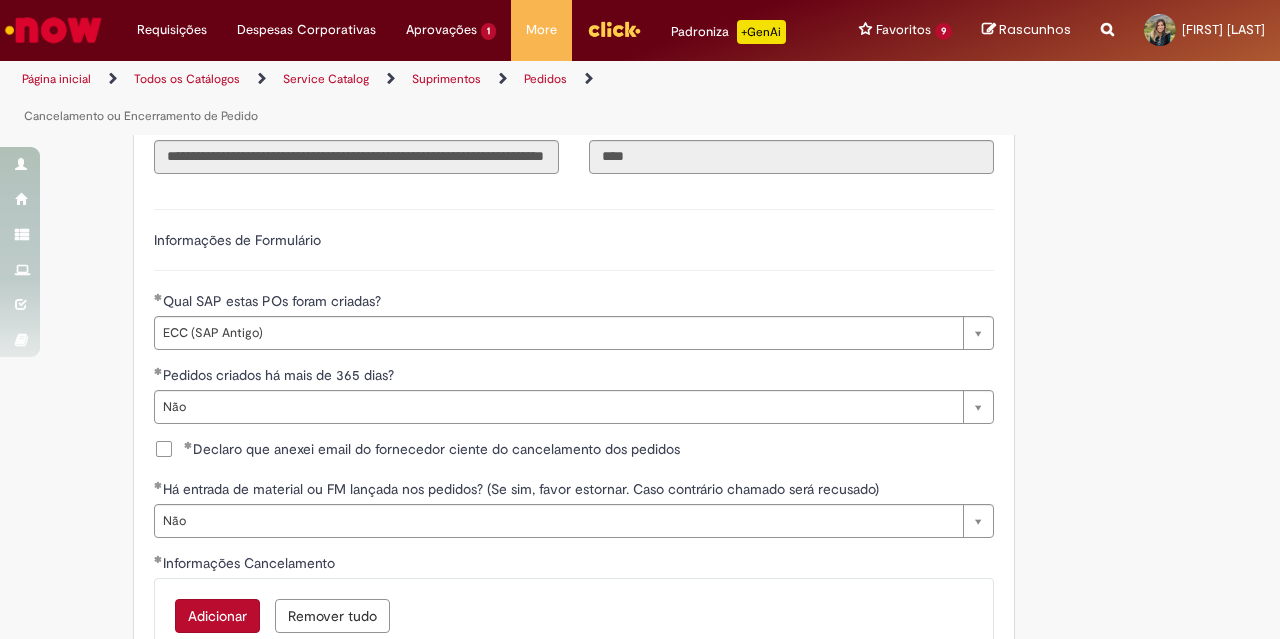 scroll, scrollTop: 544, scrollLeft: 0, axis: vertical 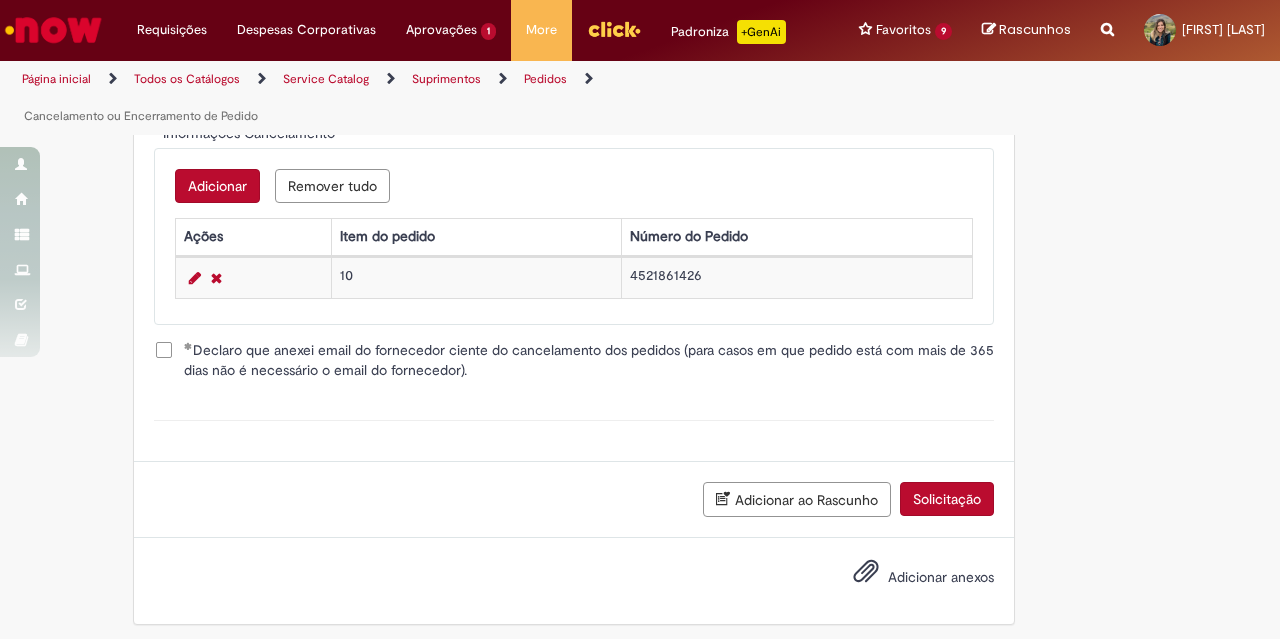 click on "Adicionar anexos" at bounding box center [909, 578] 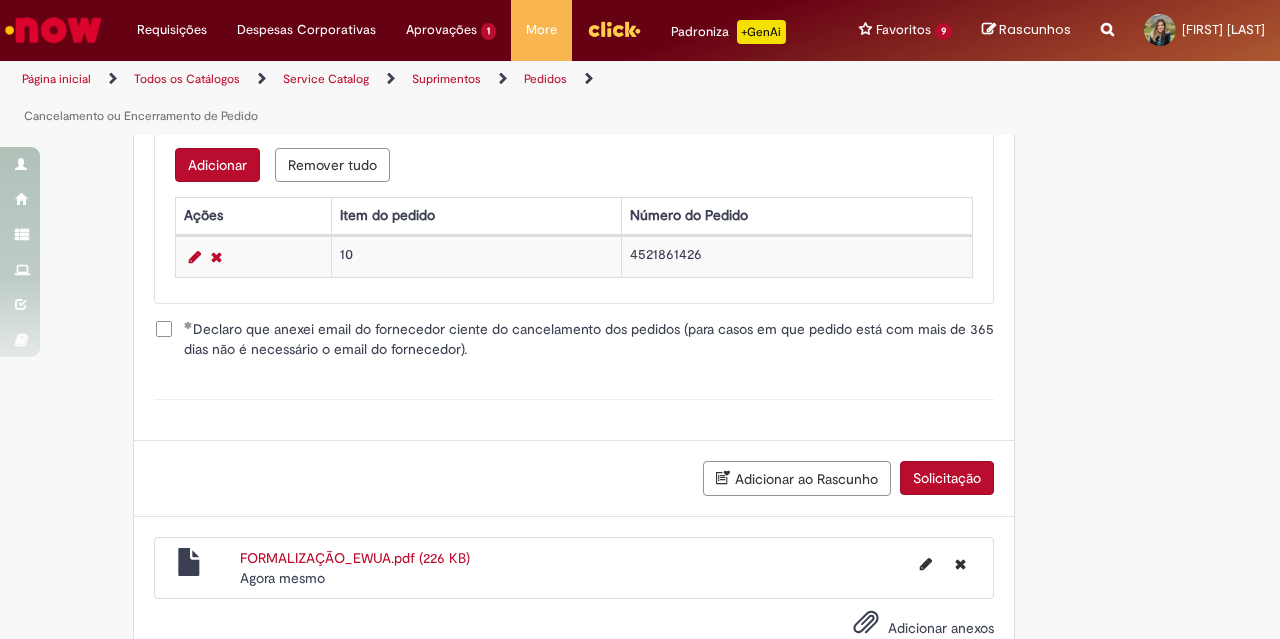 scroll, scrollTop: 995, scrollLeft: 0, axis: vertical 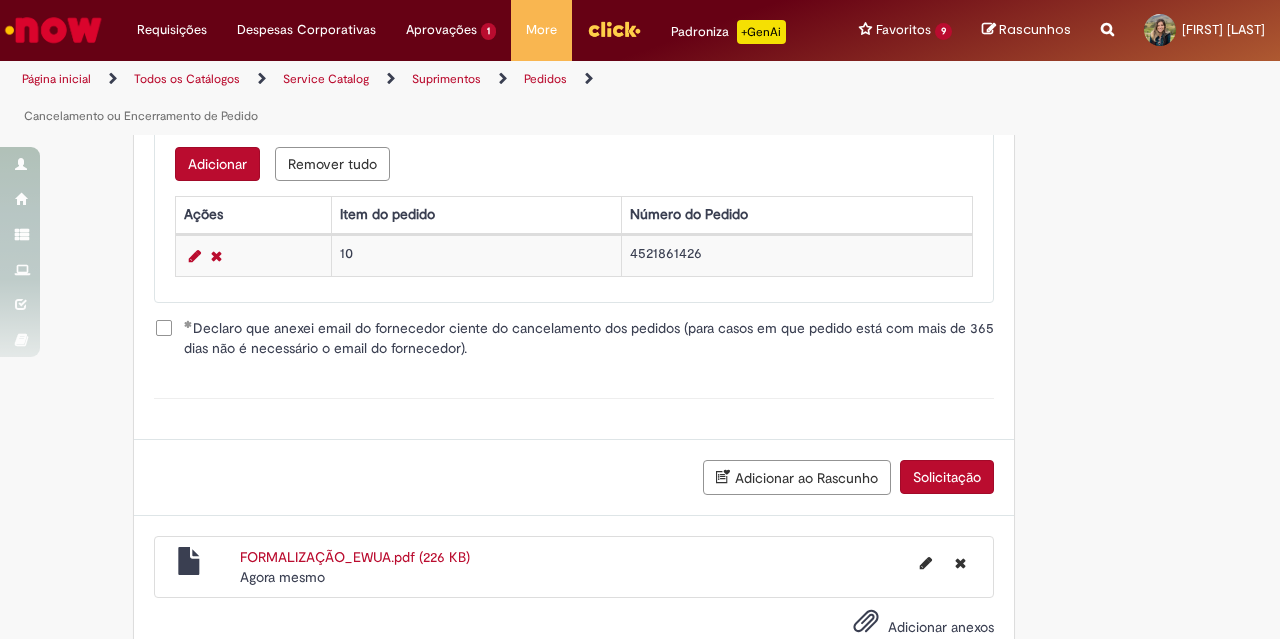 click on "Solicitação" at bounding box center [947, 477] 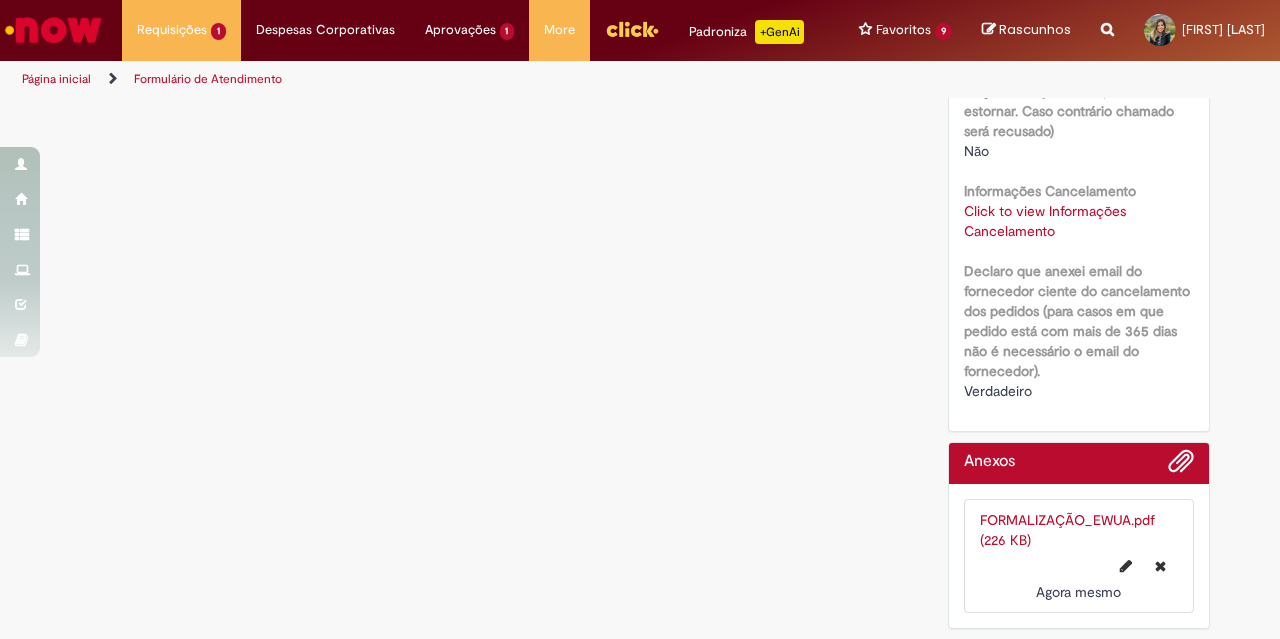 scroll, scrollTop: 0, scrollLeft: 0, axis: both 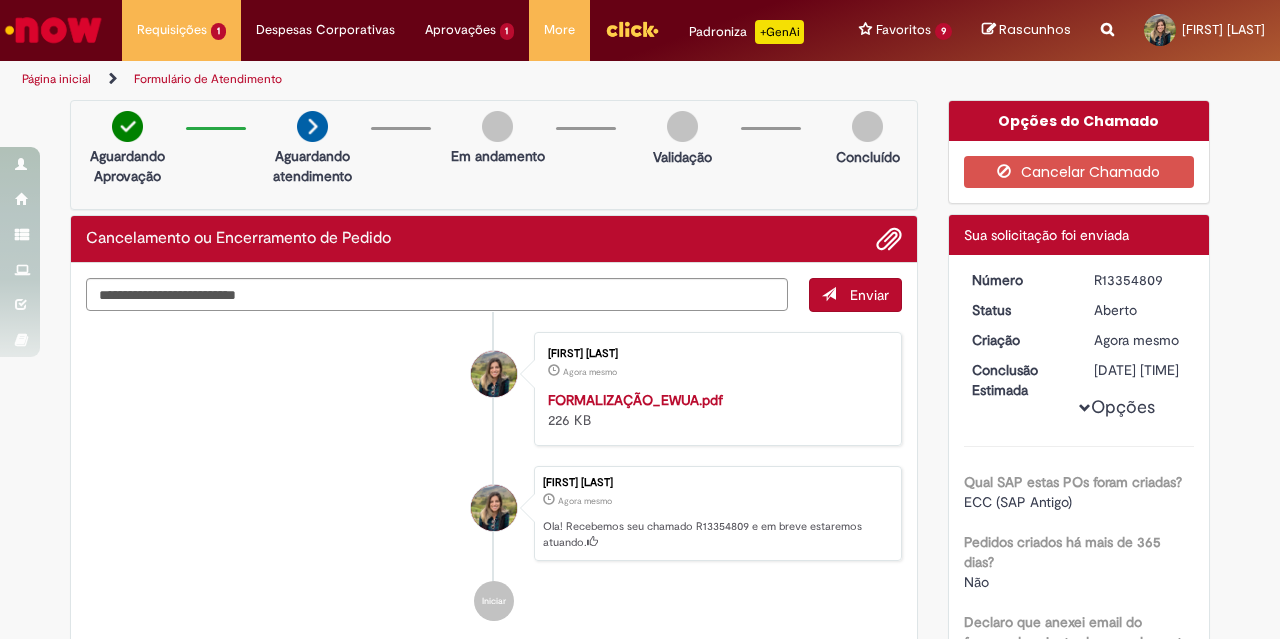 click on "R13354809" at bounding box center [1140, 280] 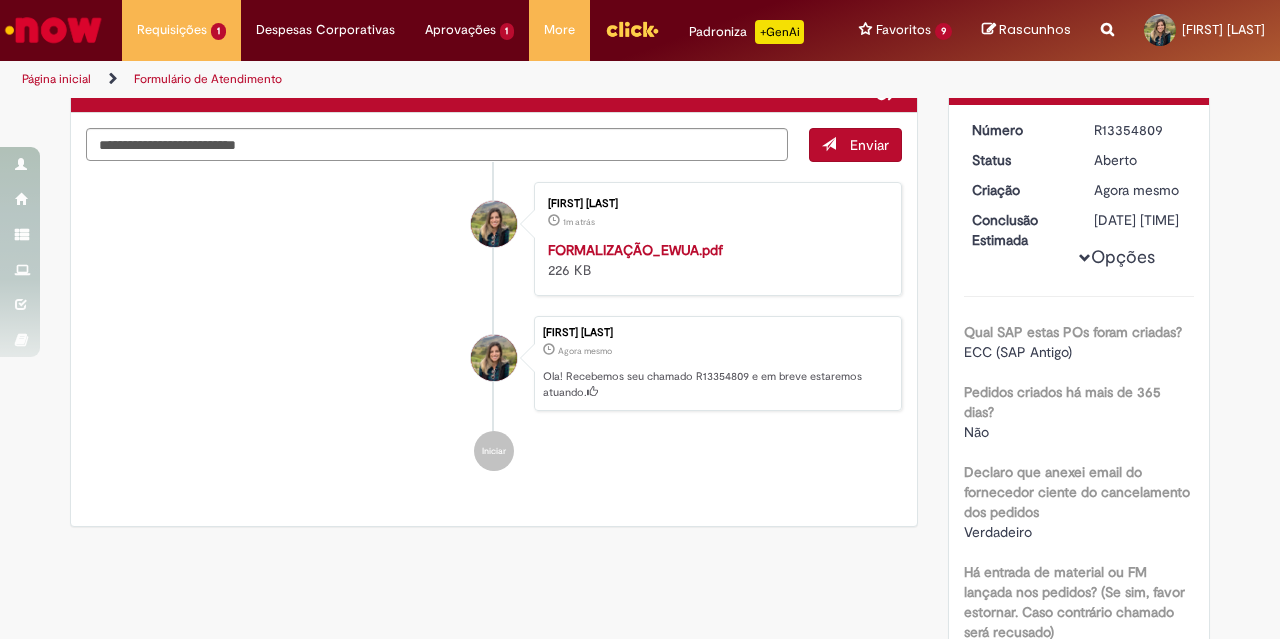 scroll, scrollTop: 83, scrollLeft: 0, axis: vertical 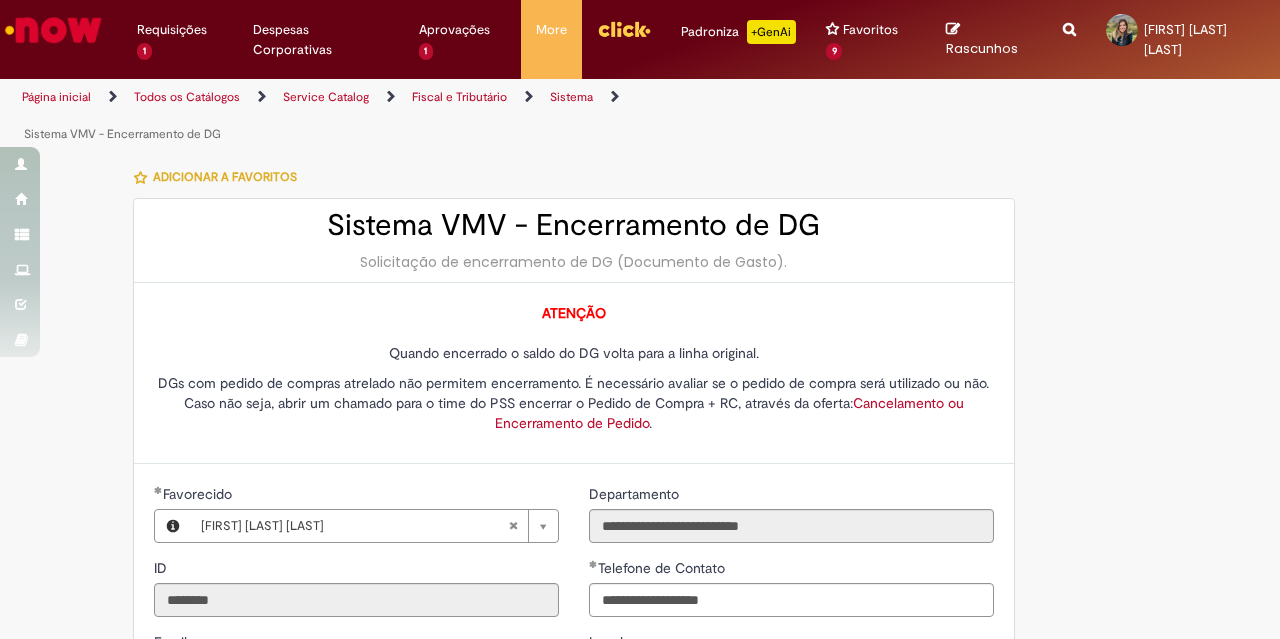 click on "DGs com pedido de compras atrelado não permitem encerramento. É necessário avaliar se o pedido de compra será utilizado ou não. Caso não seja, abrir um chamado para o time do PSS encerrar o Pedido de Compra + RC, através da oferta:  Cancelamento ou Encerramento de Pedido ." at bounding box center (574, 403) 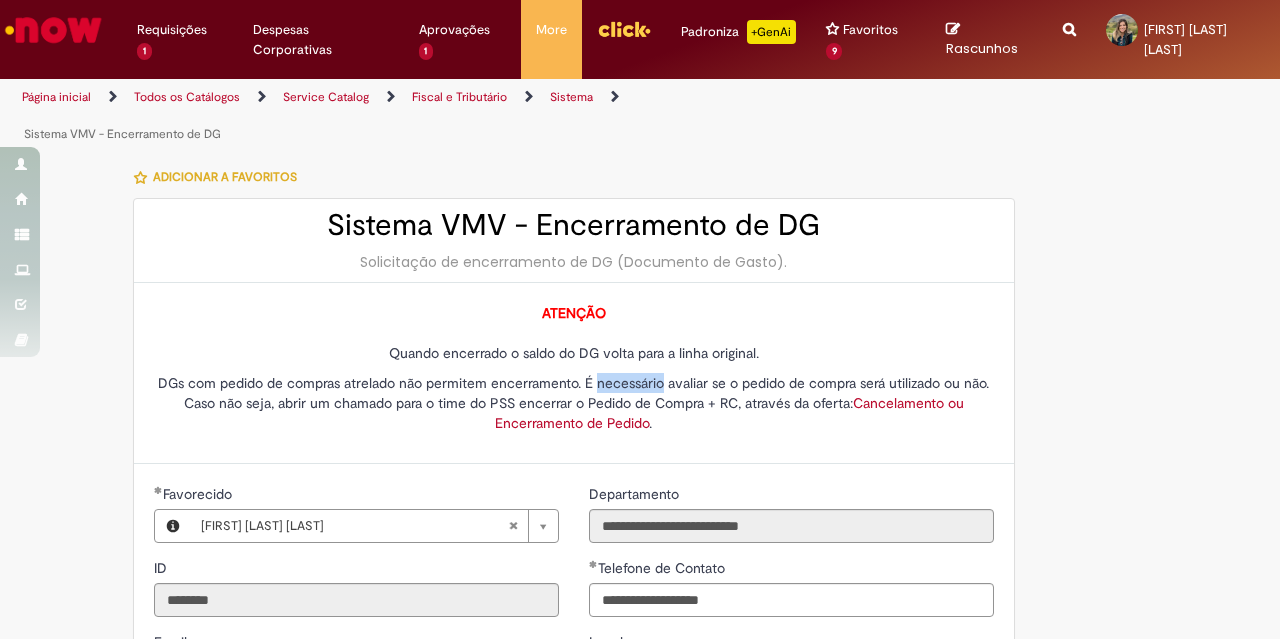 click on "DGs com pedido de compras atrelado não permitem encerramento. É necessário avaliar se o pedido de compra será utilizado ou não. Caso não seja, abrir um chamado para o time do PSS encerrar o Pedido de Compra + RC, através da oferta:  Cancelamento ou Encerramento de Pedido ." at bounding box center (574, 403) 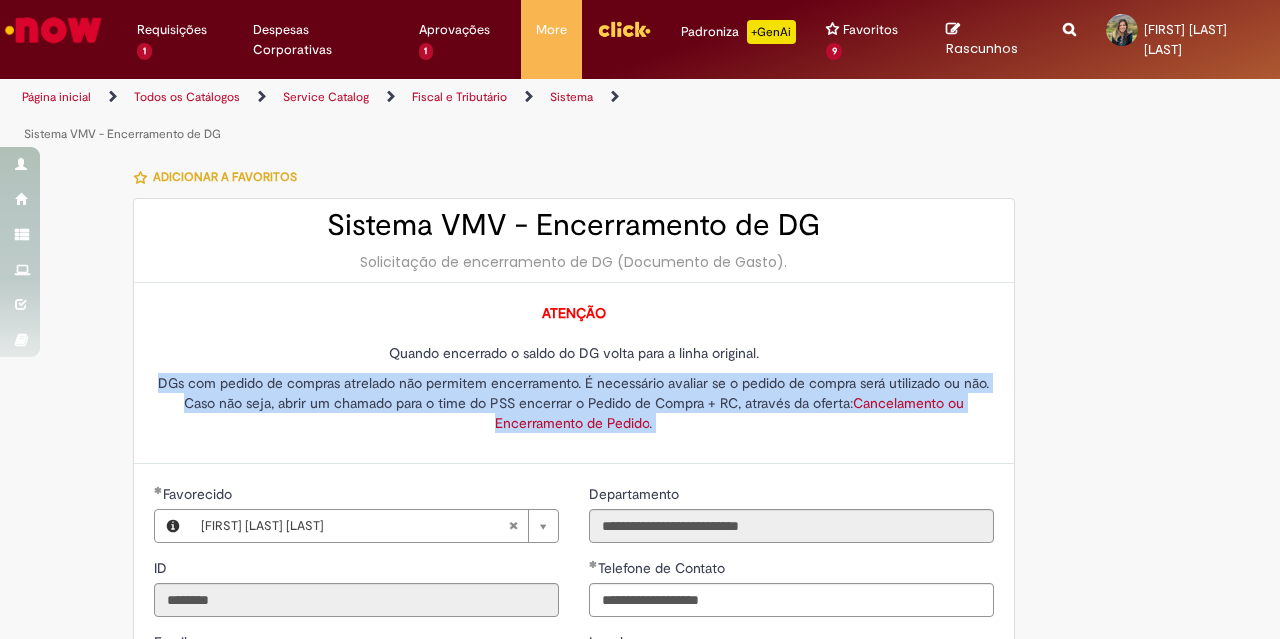 click on "DGs com pedido de compras atrelado não permitem encerramento. É necessário avaliar se o pedido de compra será utilizado ou não. Caso não seja, abrir um chamado para o time do PSS encerrar o Pedido de Compra + RC, através da oferta:  Cancelamento ou Encerramento de Pedido ." at bounding box center (574, 403) 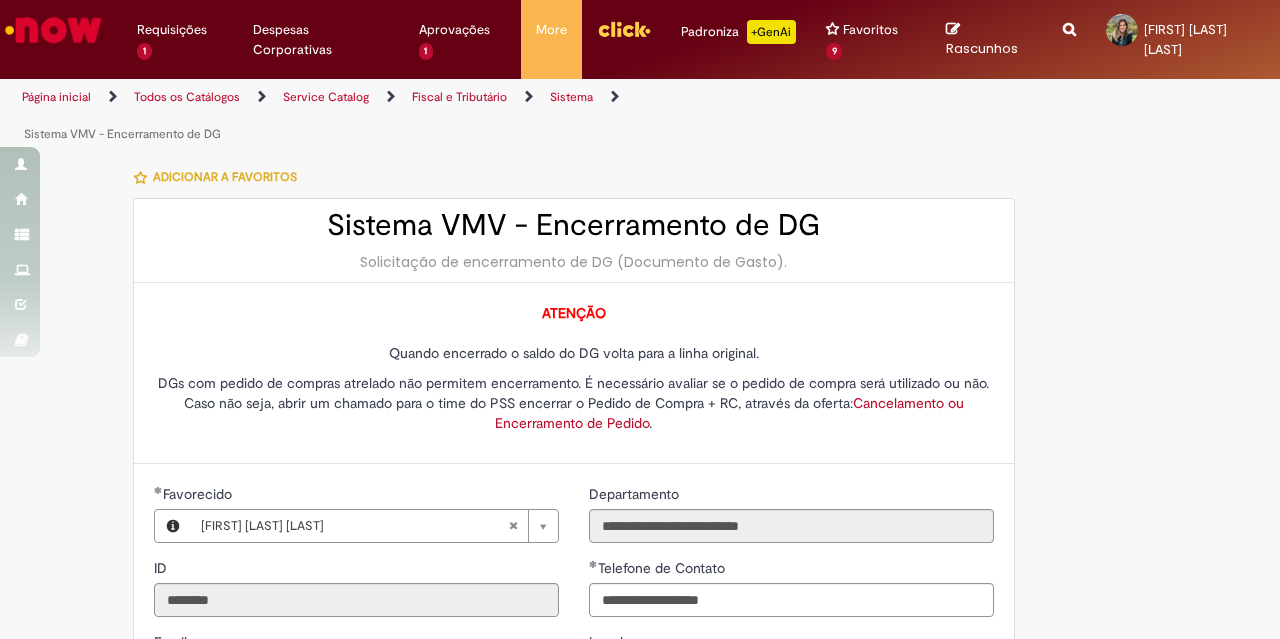 scroll, scrollTop: 4, scrollLeft: 0, axis: vertical 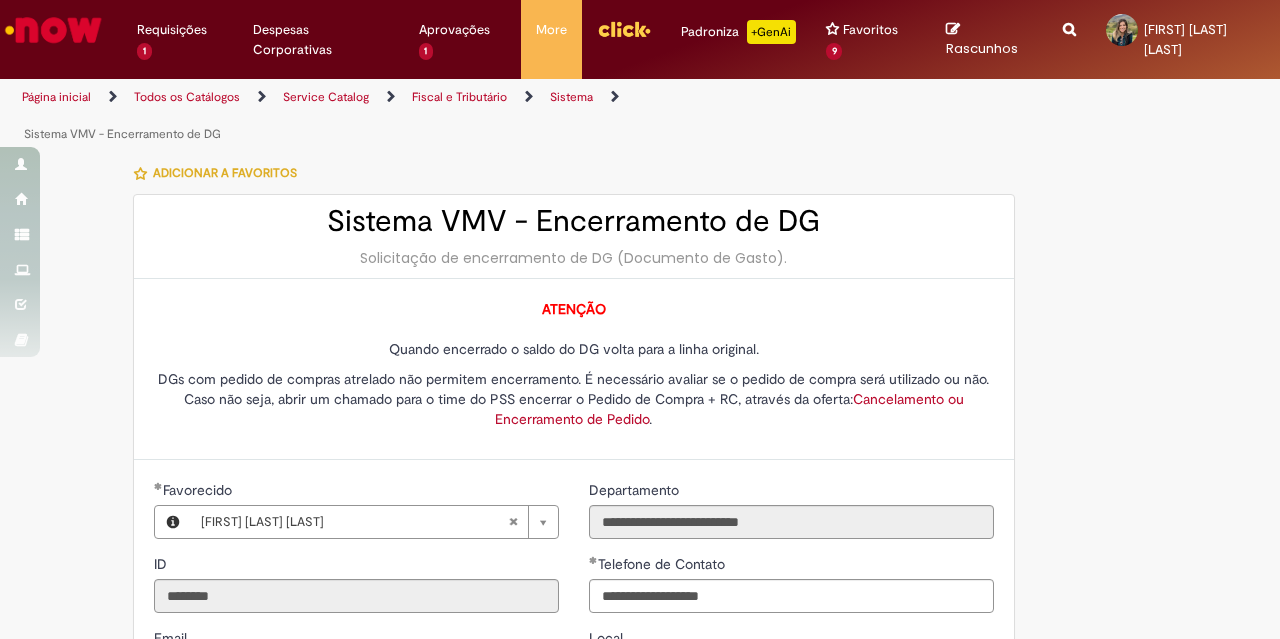 click on "DGs com pedido de compras atrelado não permitem encerramento. É necessário avaliar se o pedido de compra será utilizado ou não. Caso não seja, abrir um chamado para o time do PSS encerrar o Pedido de Compra + RC, através da oferta:  Cancelamento ou Encerramento de Pedido ." at bounding box center [574, 399] 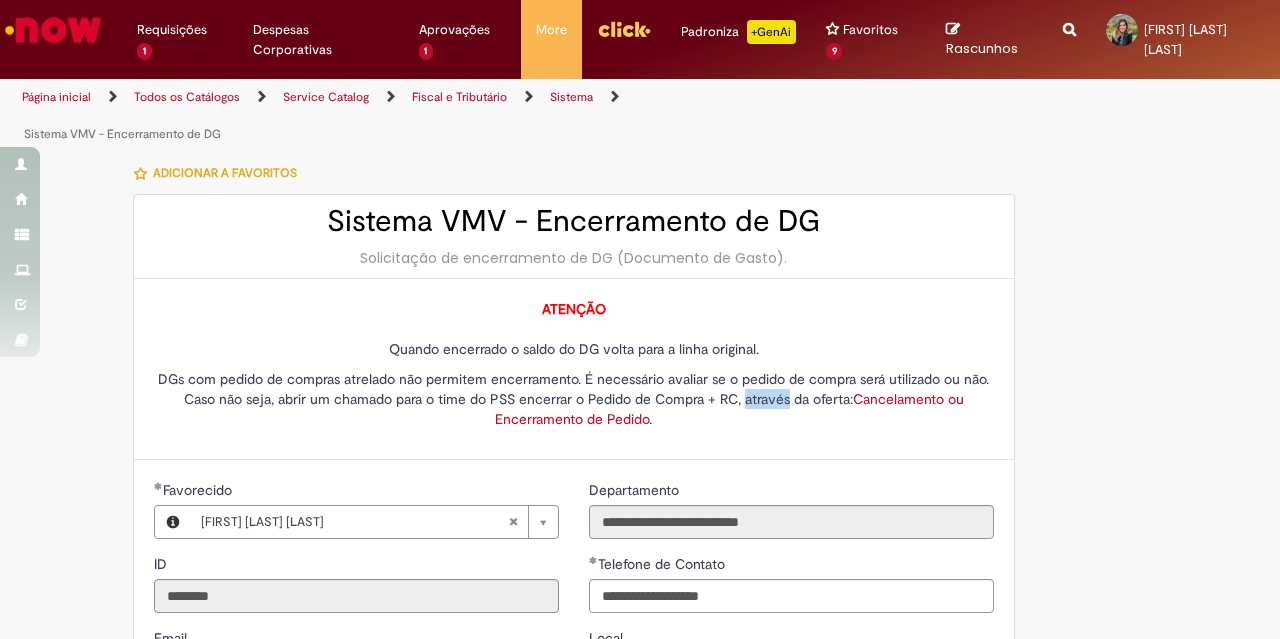 click on "DGs com pedido de compras atrelado não permitem encerramento. É necessário avaliar se o pedido de compra será utilizado ou não. Caso não seja, abrir um chamado para o time do PSS encerrar o Pedido de Compra + RC, através da oferta:  Cancelamento ou Encerramento de Pedido ." at bounding box center [574, 399] 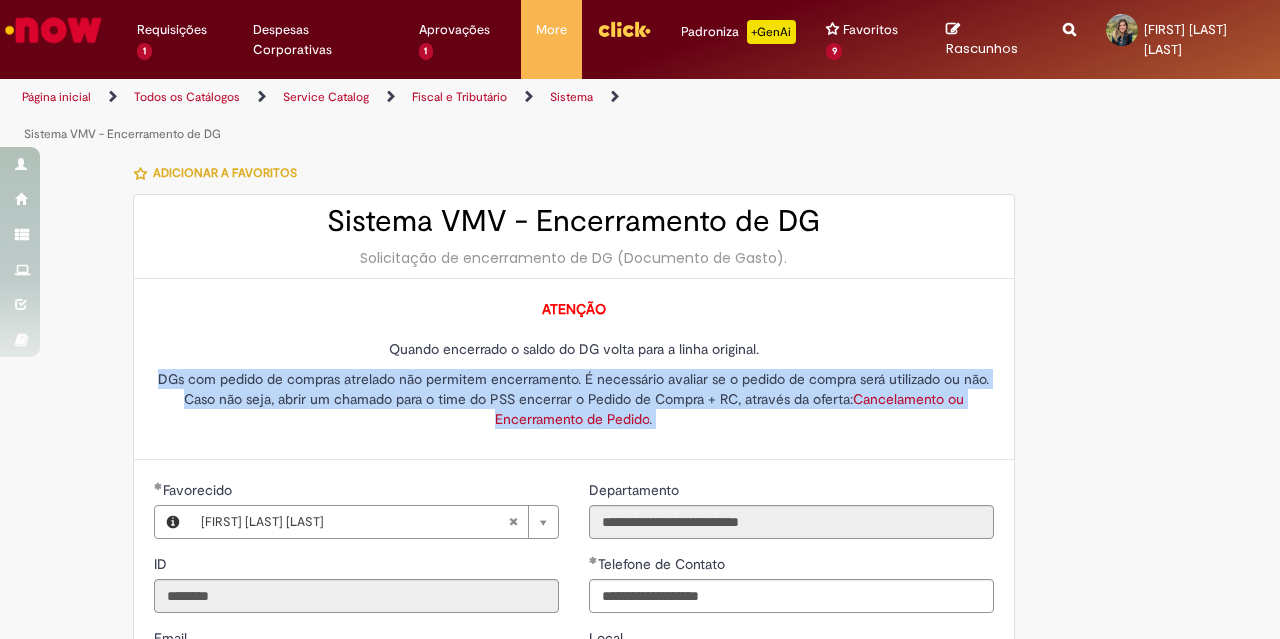 click on "DGs com pedido de compras atrelado não permitem encerramento. É necessário avaliar se o pedido de compra será utilizado ou não. Caso não seja, abrir um chamado para o time do PSS encerrar o Pedido de Compra + RC, através da oferta:  Cancelamento ou Encerramento de Pedido ." at bounding box center (574, 399) 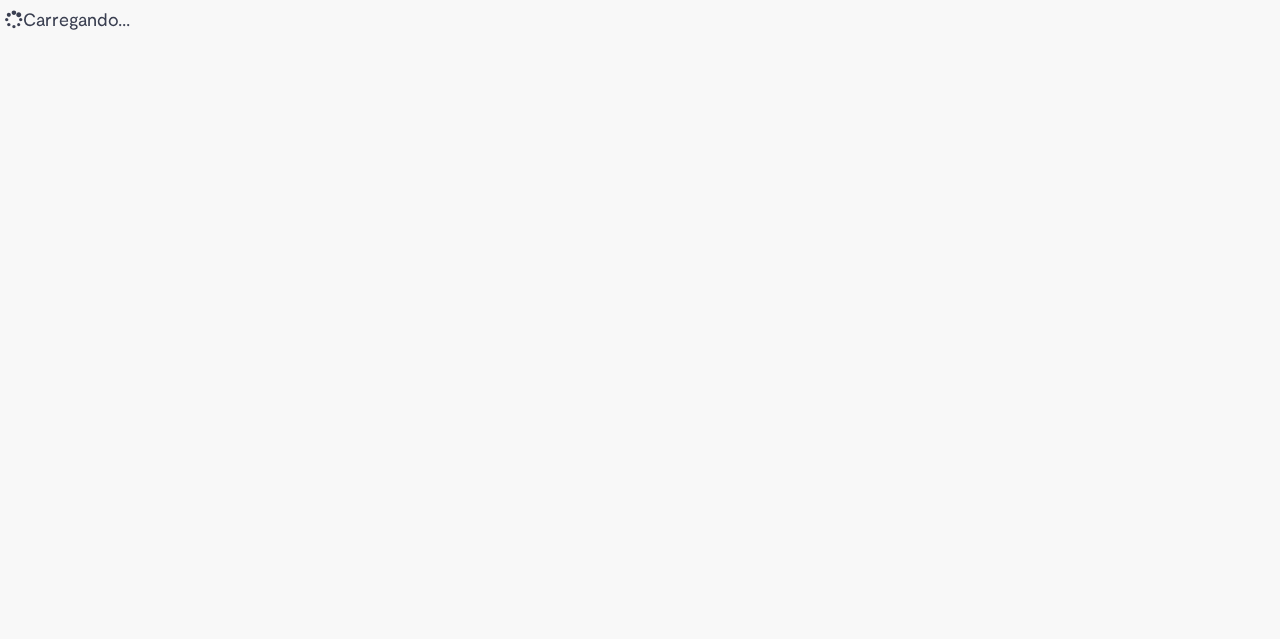 scroll, scrollTop: 0, scrollLeft: 0, axis: both 